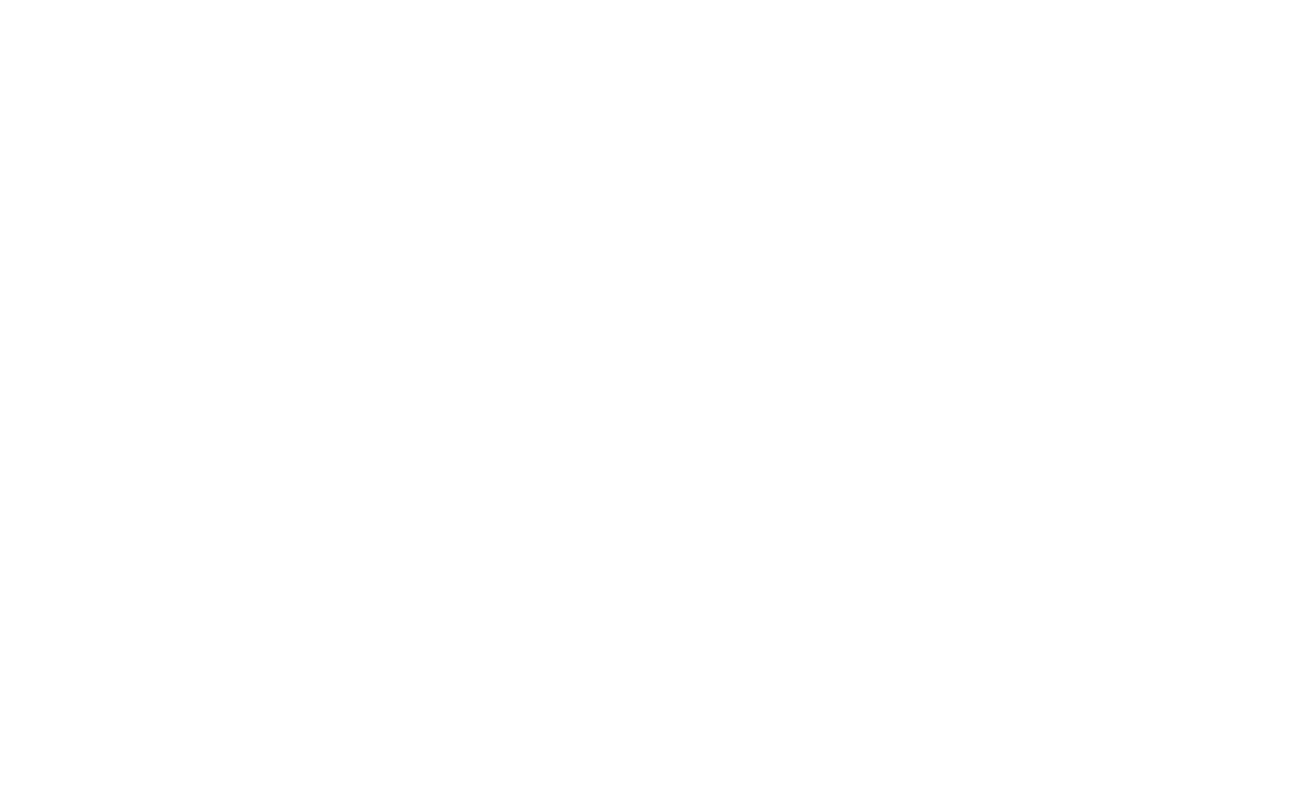 scroll, scrollTop: 0, scrollLeft: 0, axis: both 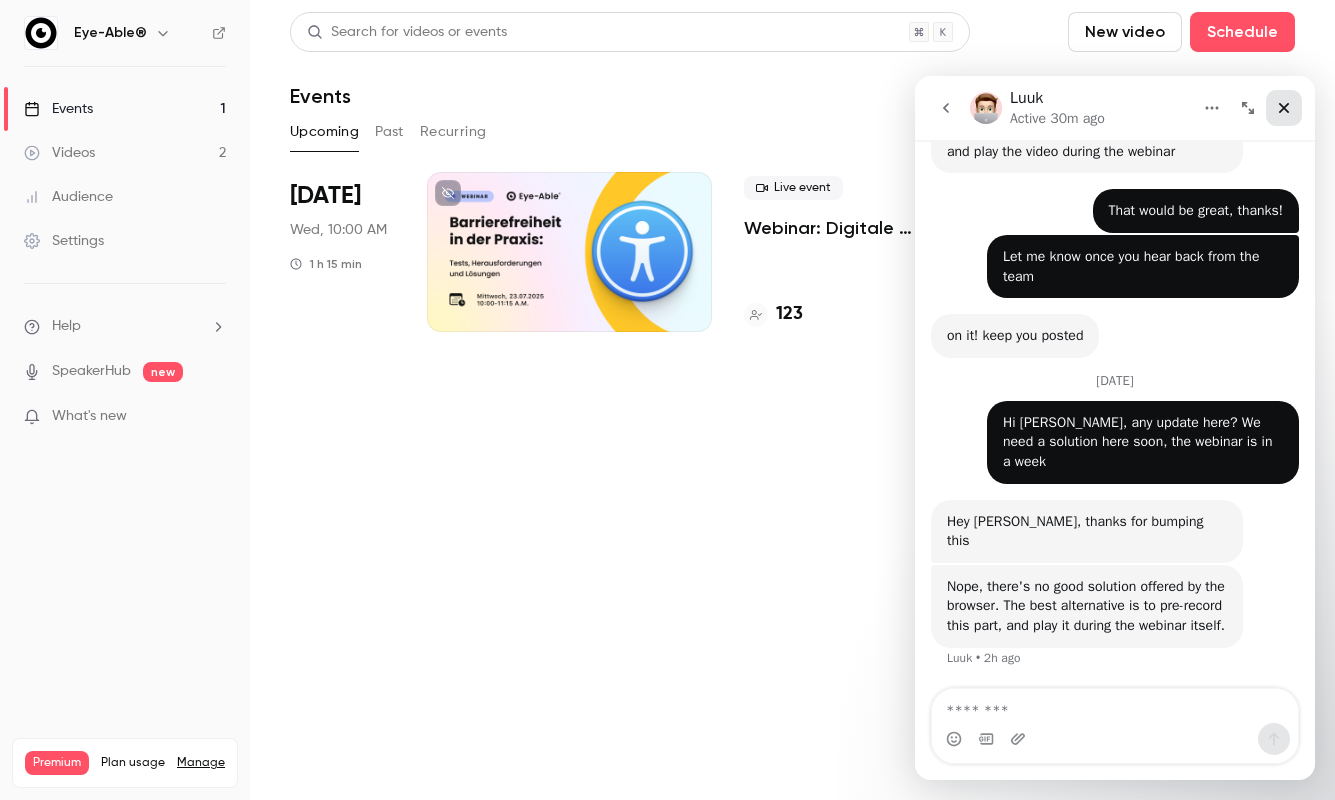 click 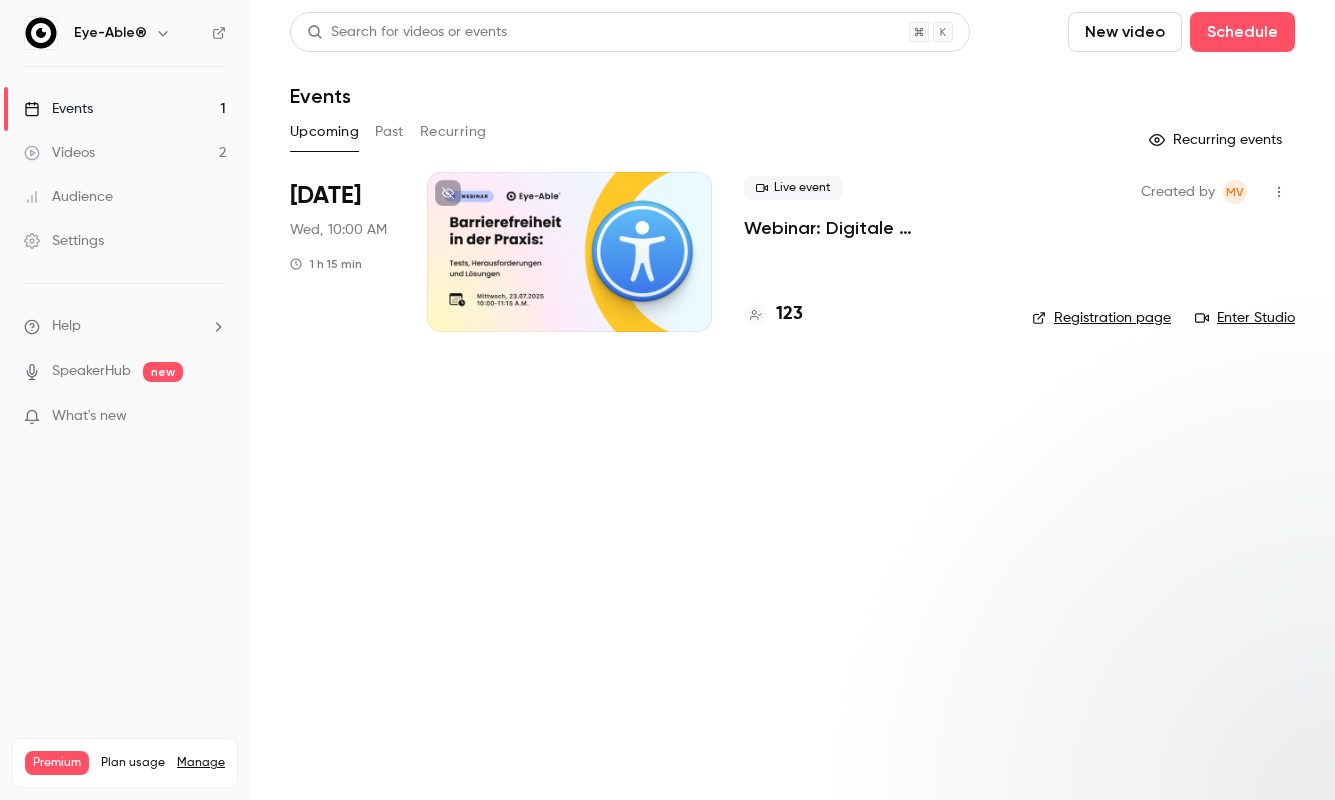scroll, scrollTop: 0, scrollLeft: 0, axis: both 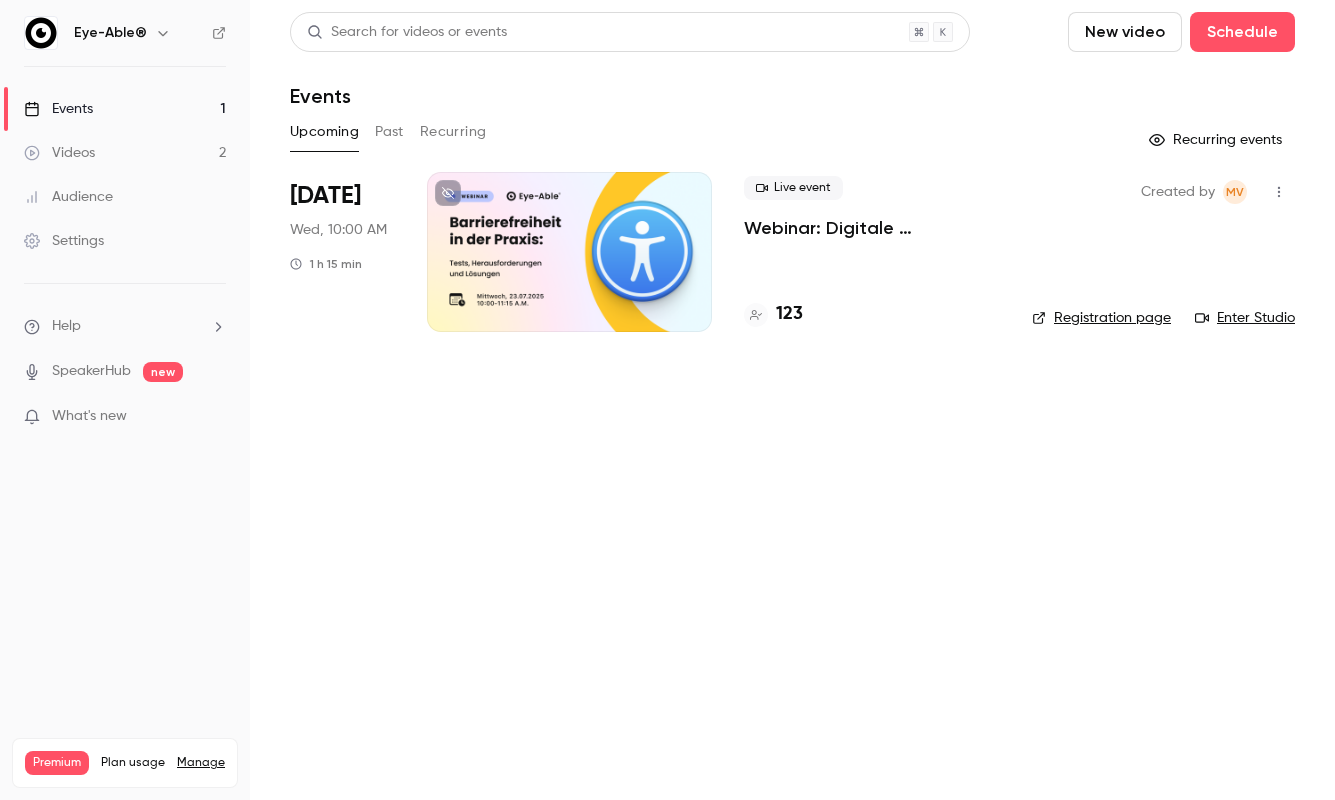 click on "Live event" at bounding box center [793, 188] 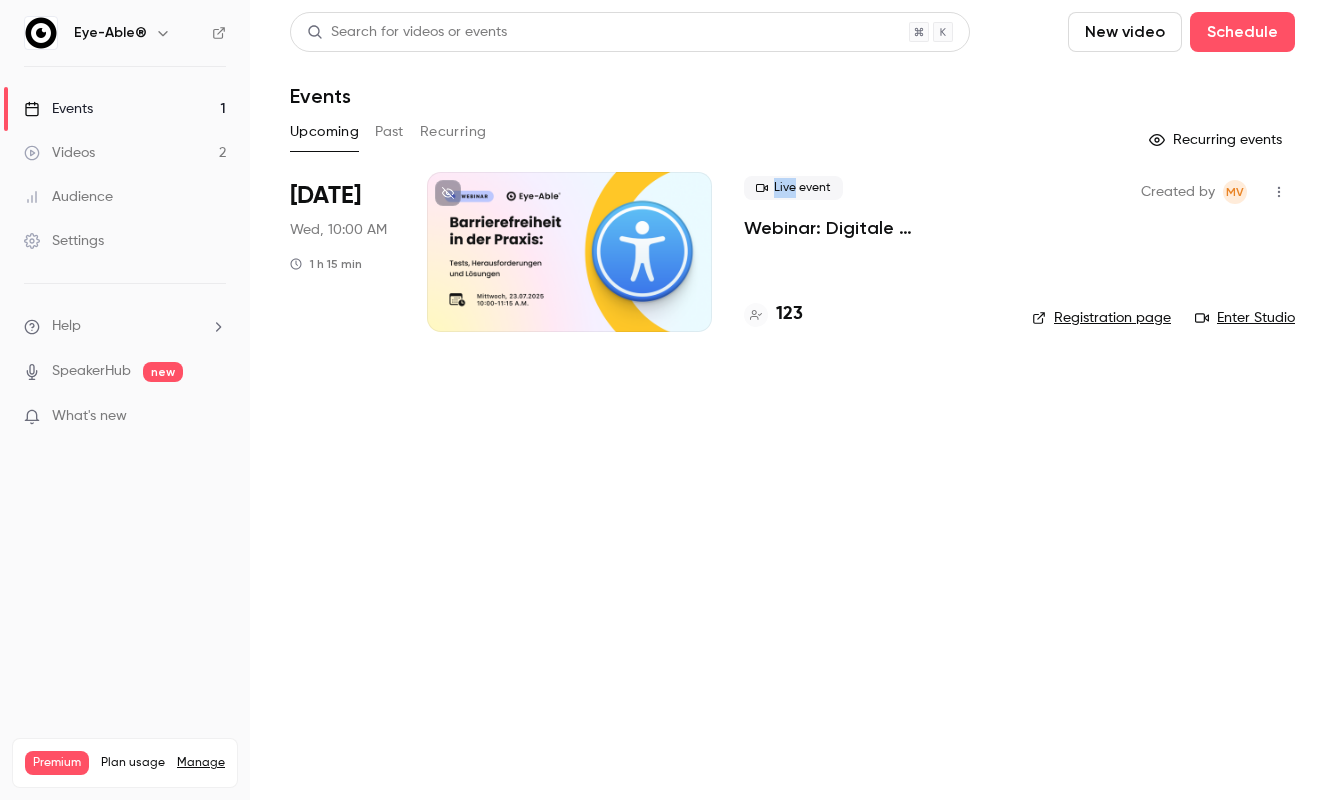 click on "Live event" at bounding box center (793, 188) 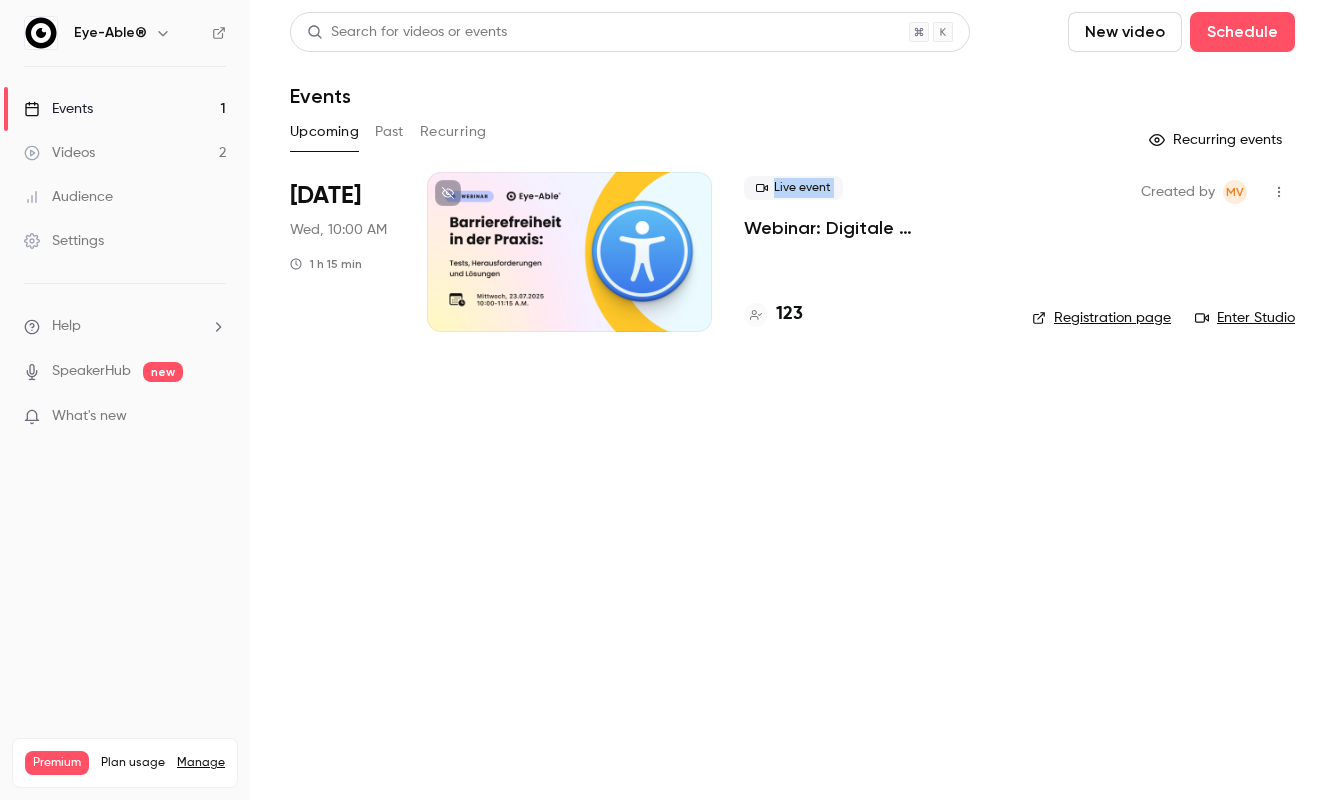 click on "Live event" at bounding box center (793, 188) 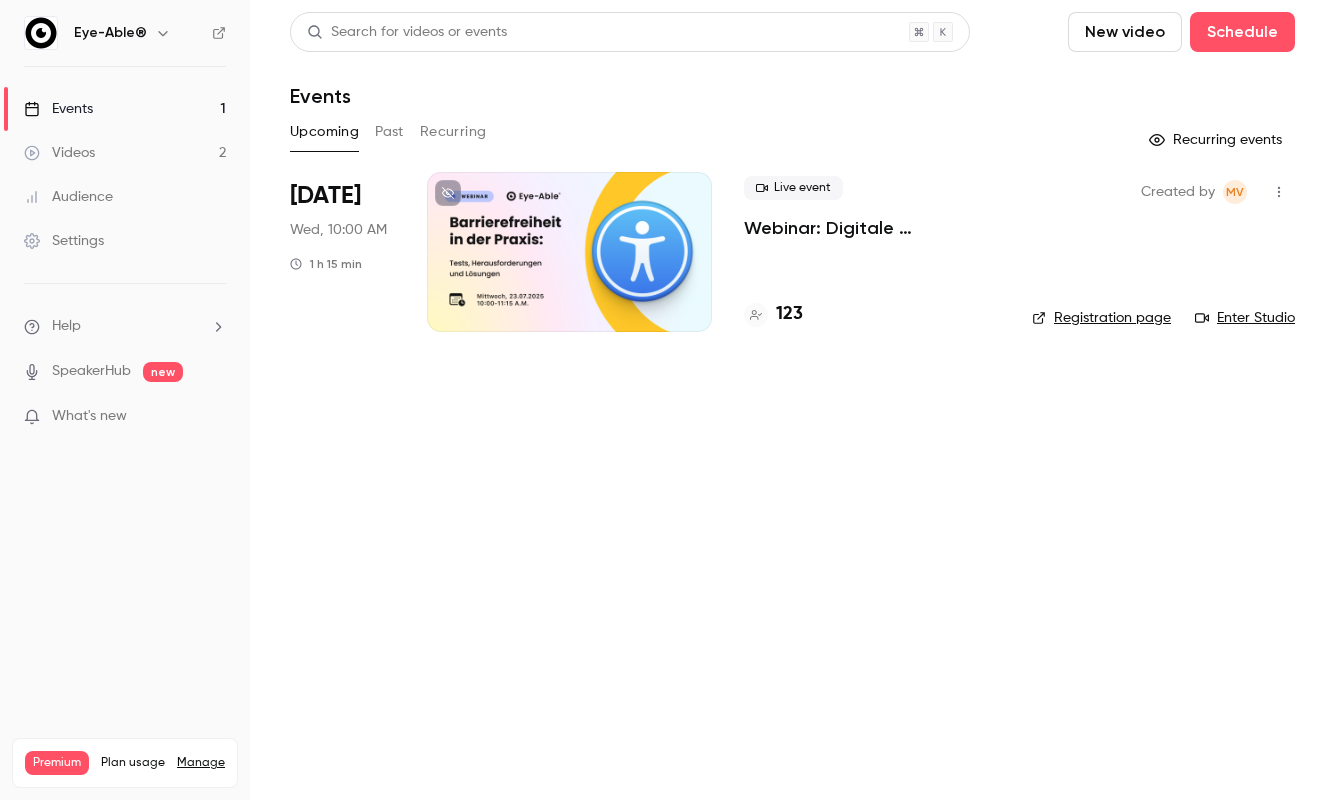 click on "Live event Webinar: Digitale Barrierefreiheit in der Praxis 123" at bounding box center [872, 252] 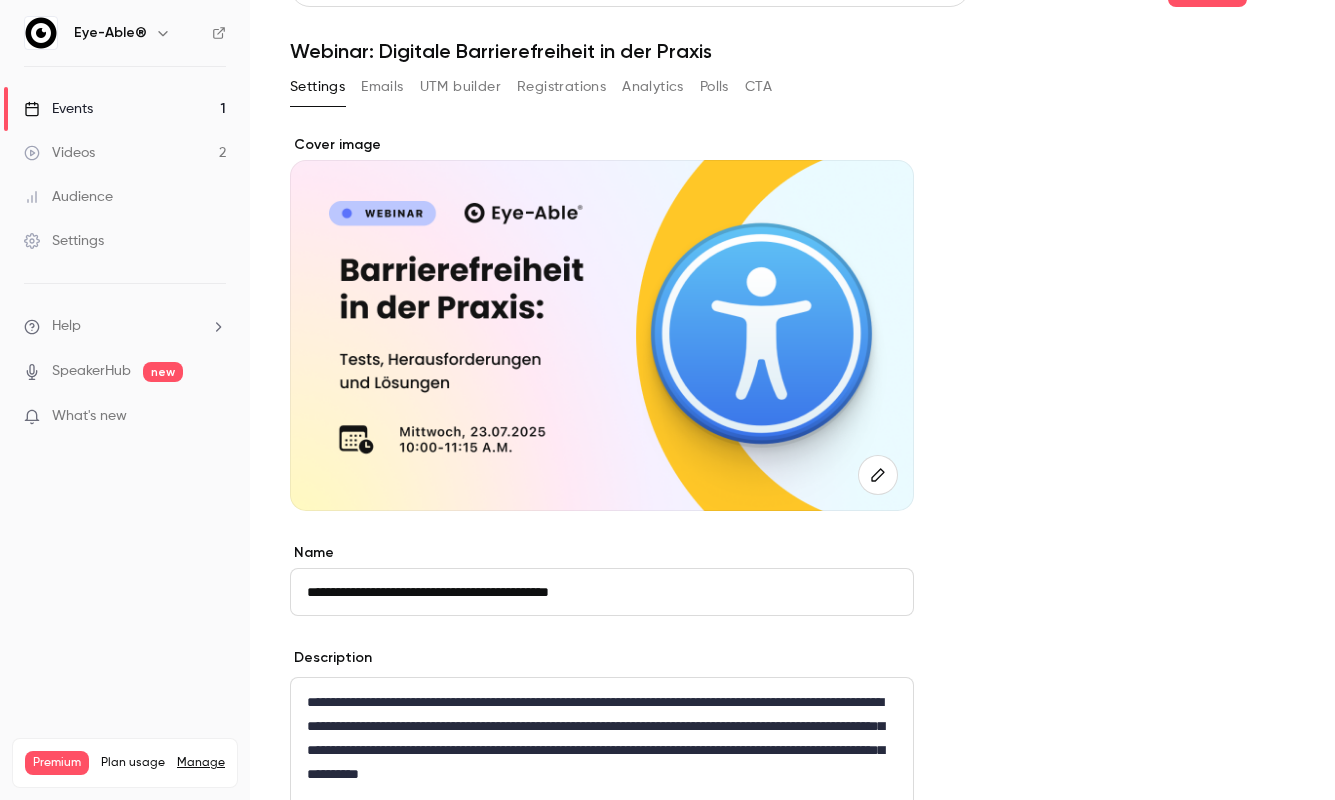 scroll, scrollTop: 53, scrollLeft: 0, axis: vertical 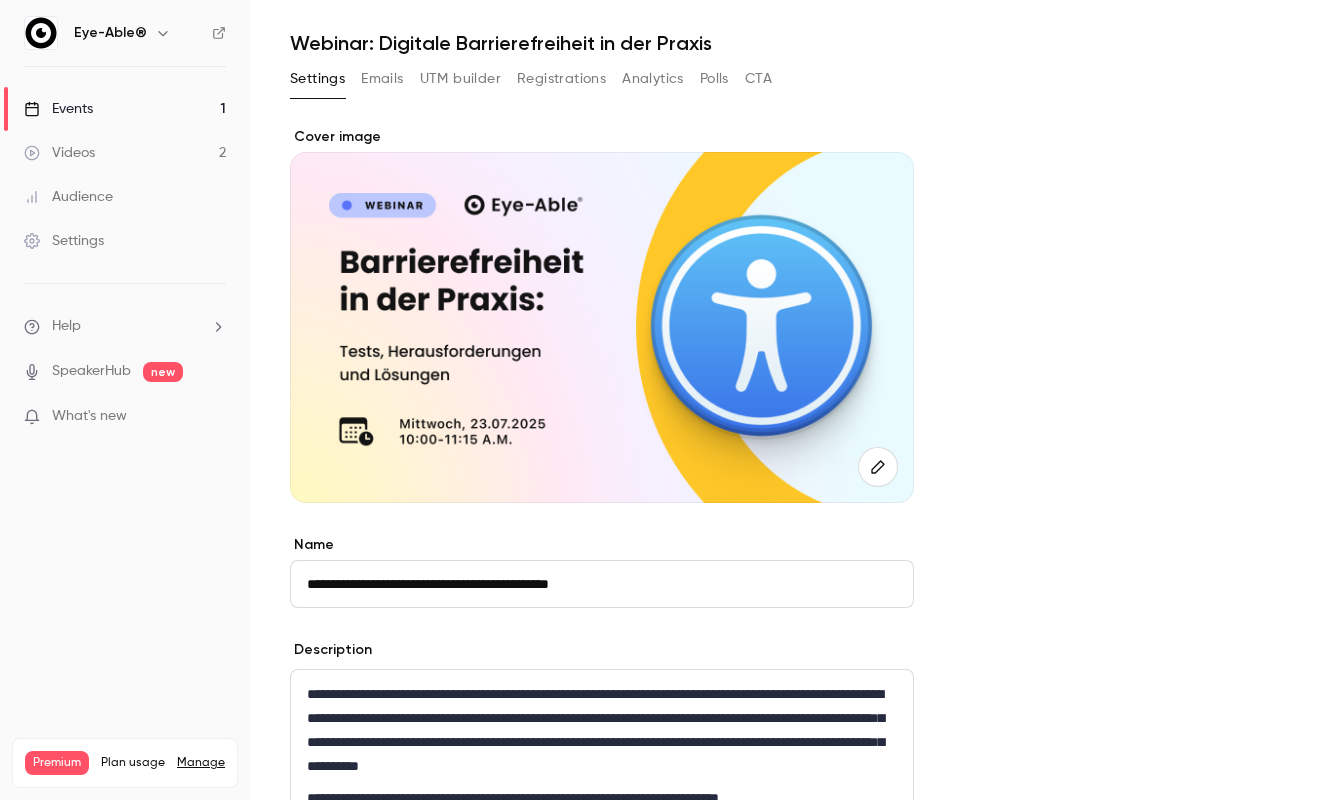 click on "**********" at bounding box center [792, 1020] 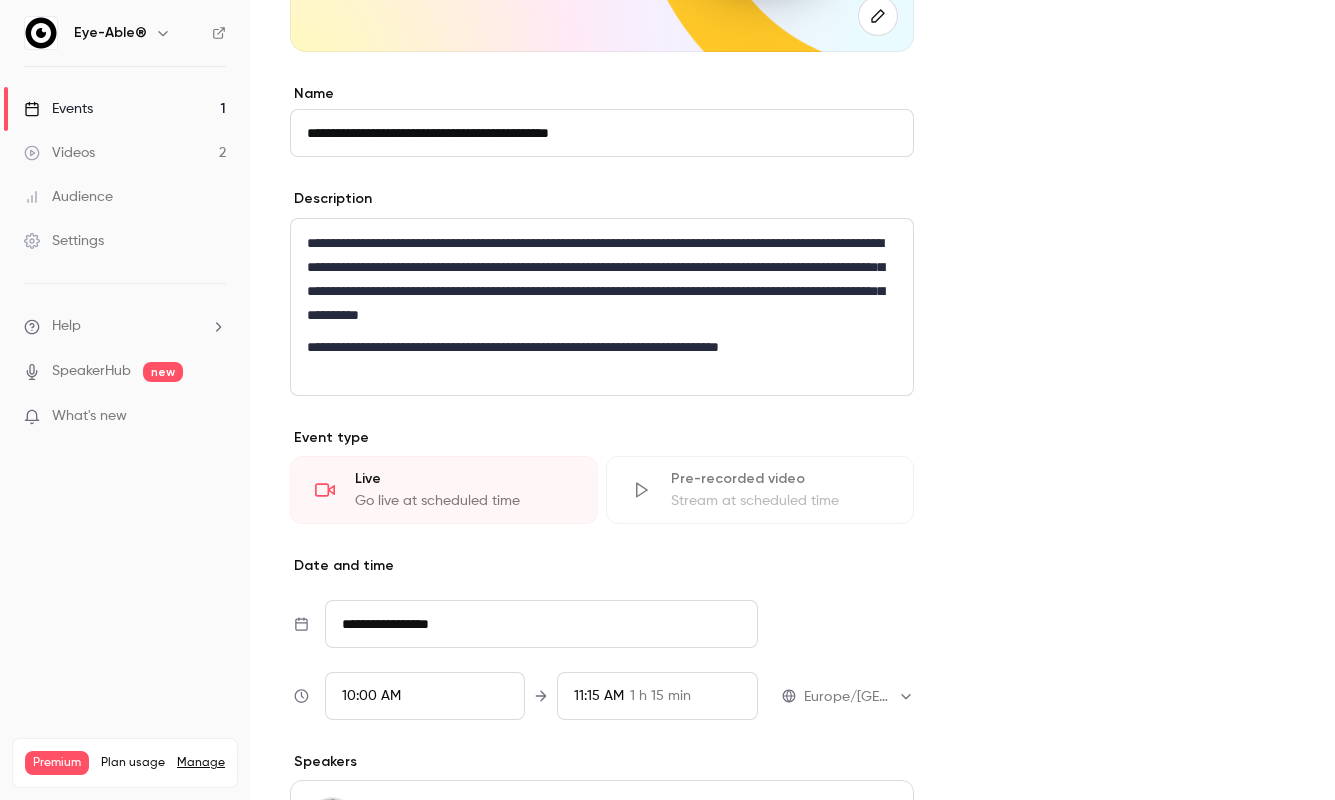 scroll, scrollTop: 0, scrollLeft: 0, axis: both 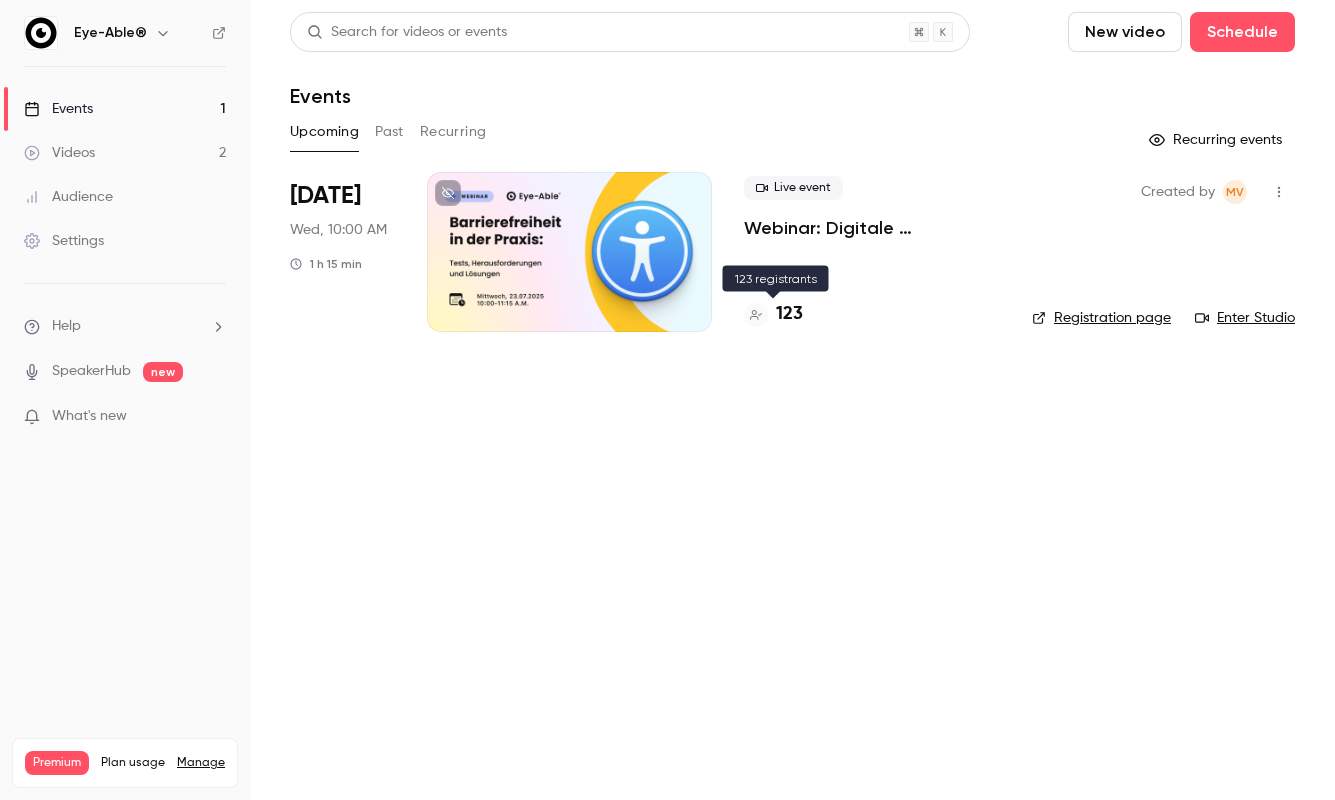 click on "123" at bounding box center (789, 314) 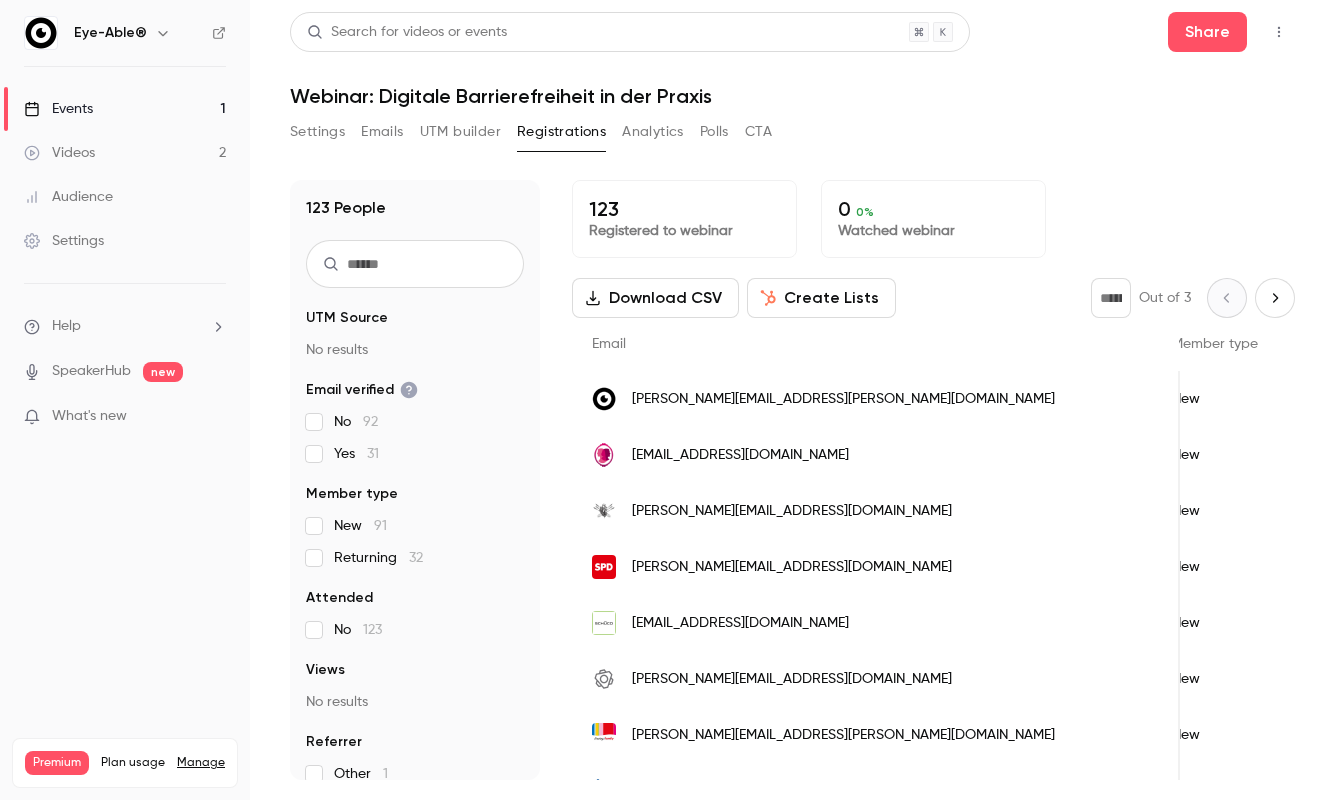 scroll, scrollTop: 0, scrollLeft: 447, axis: horizontal 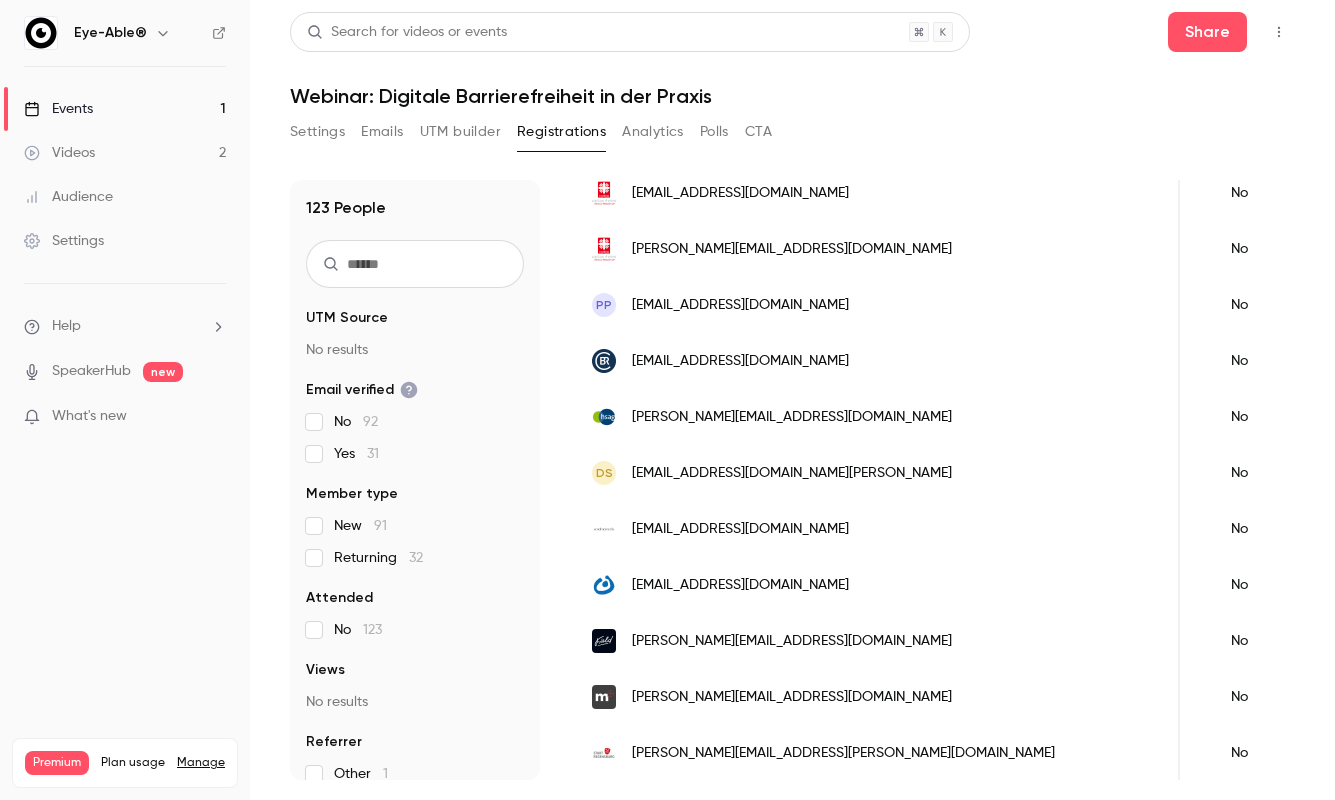 click on "Settings" at bounding box center [317, 132] 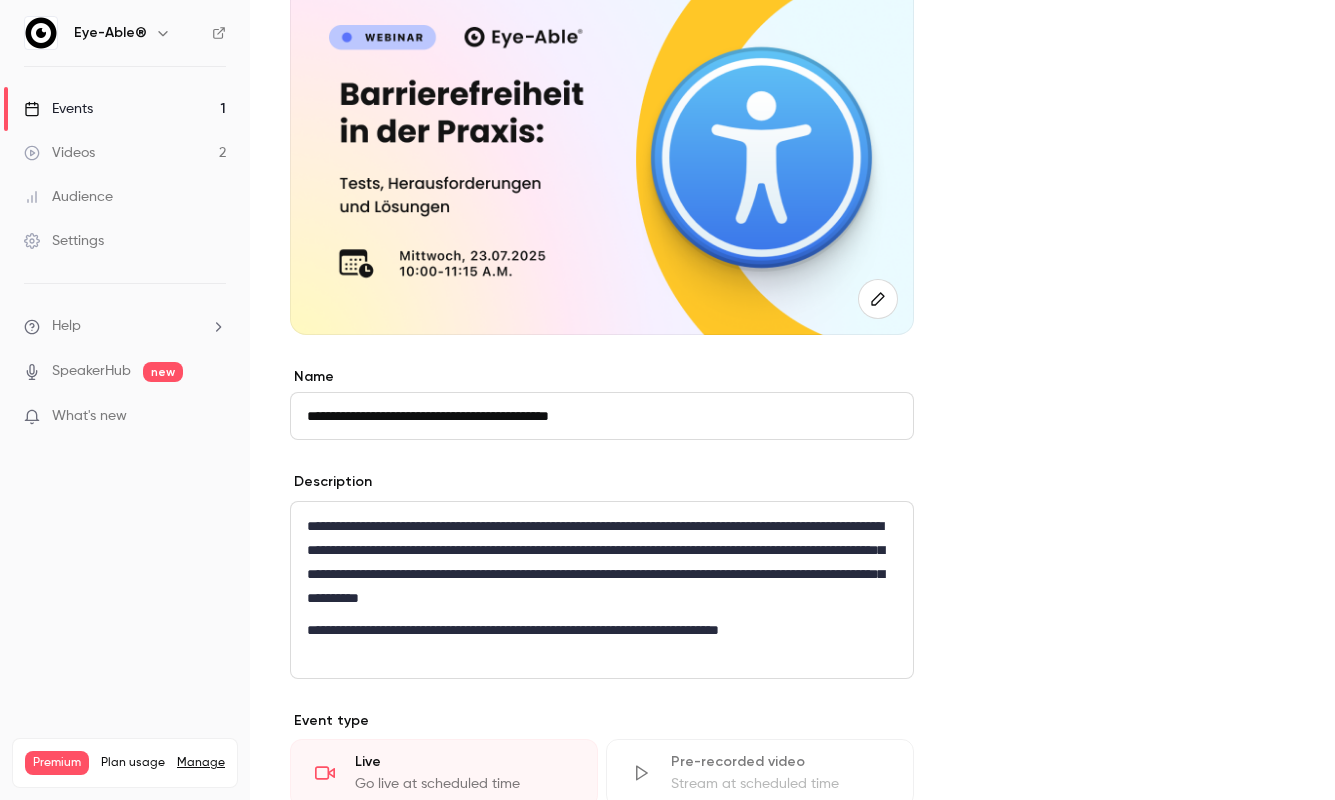 scroll, scrollTop: 0, scrollLeft: 0, axis: both 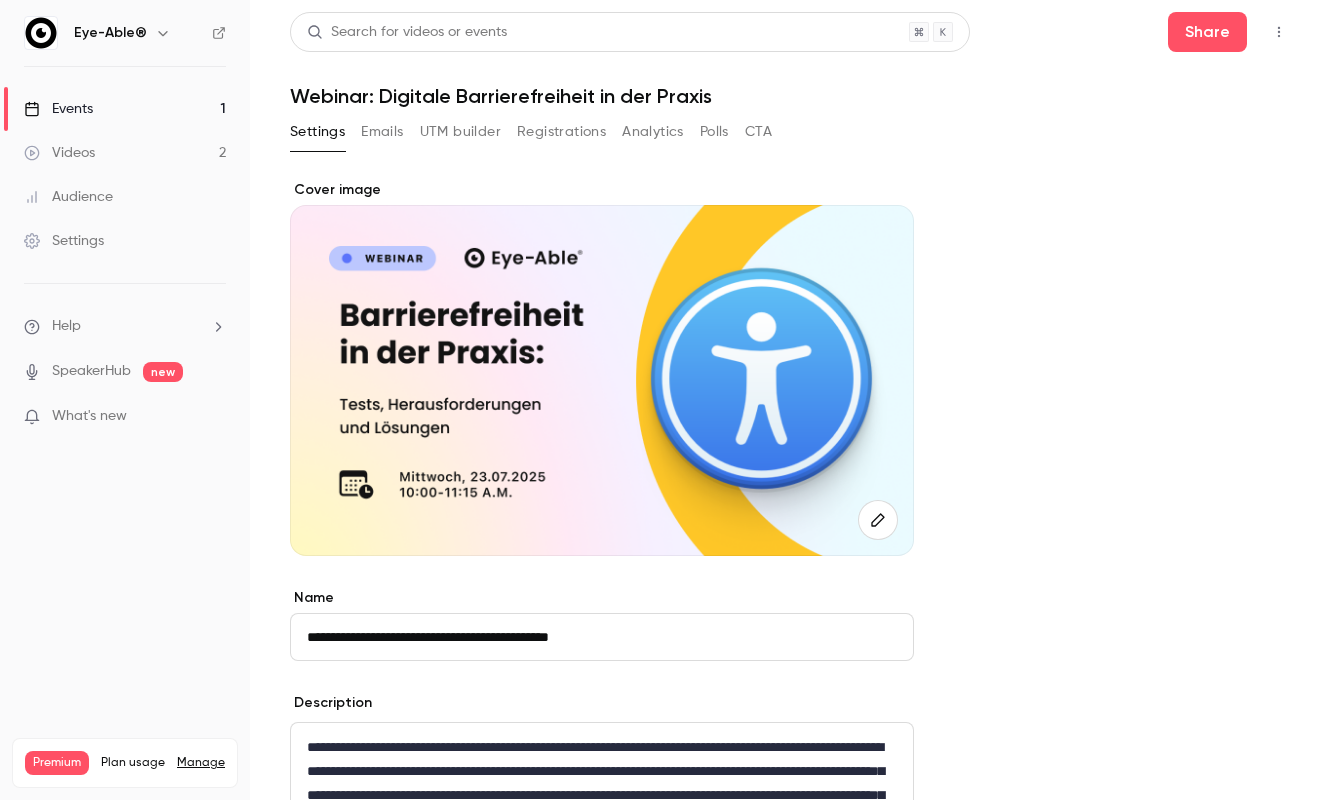 click on "Settings" at bounding box center [125, 241] 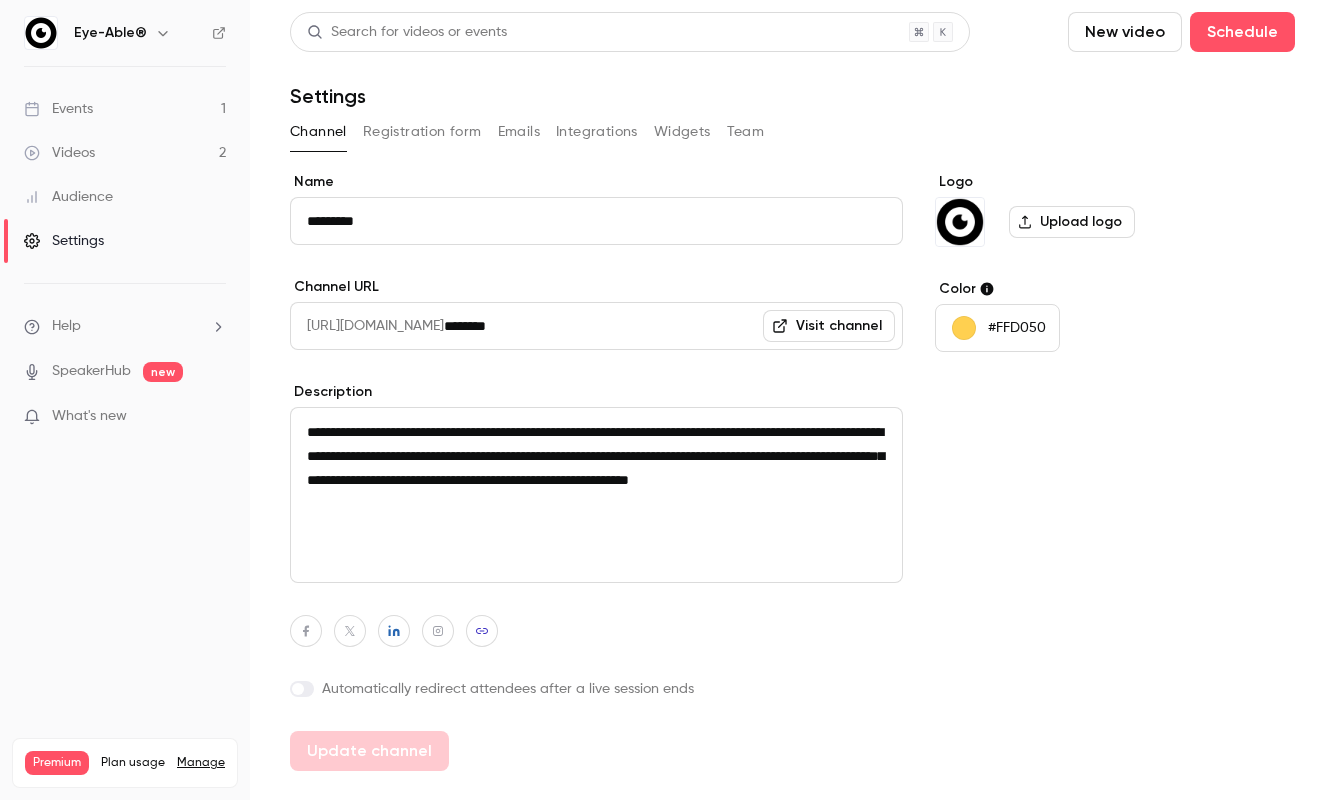 click on "Registration form" at bounding box center [422, 132] 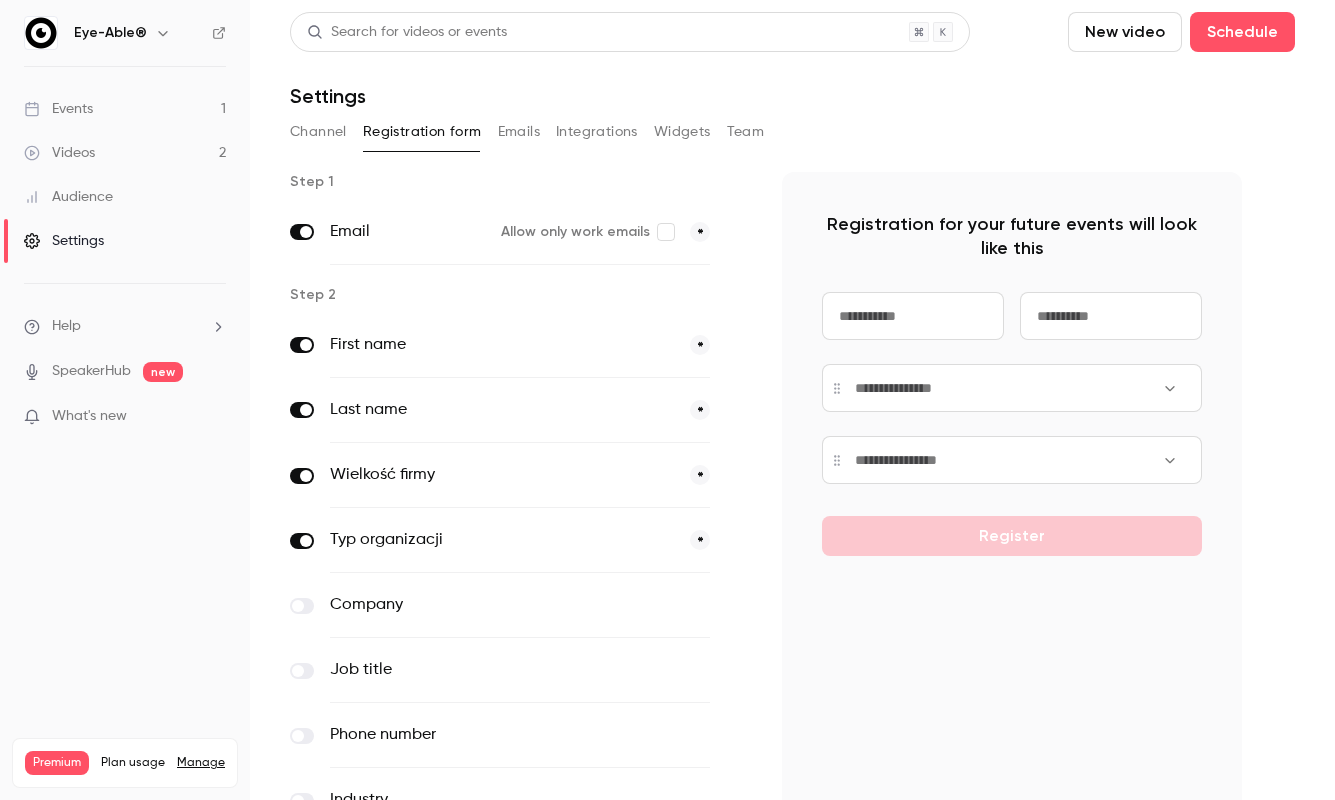 click at bounding box center (306, 541) 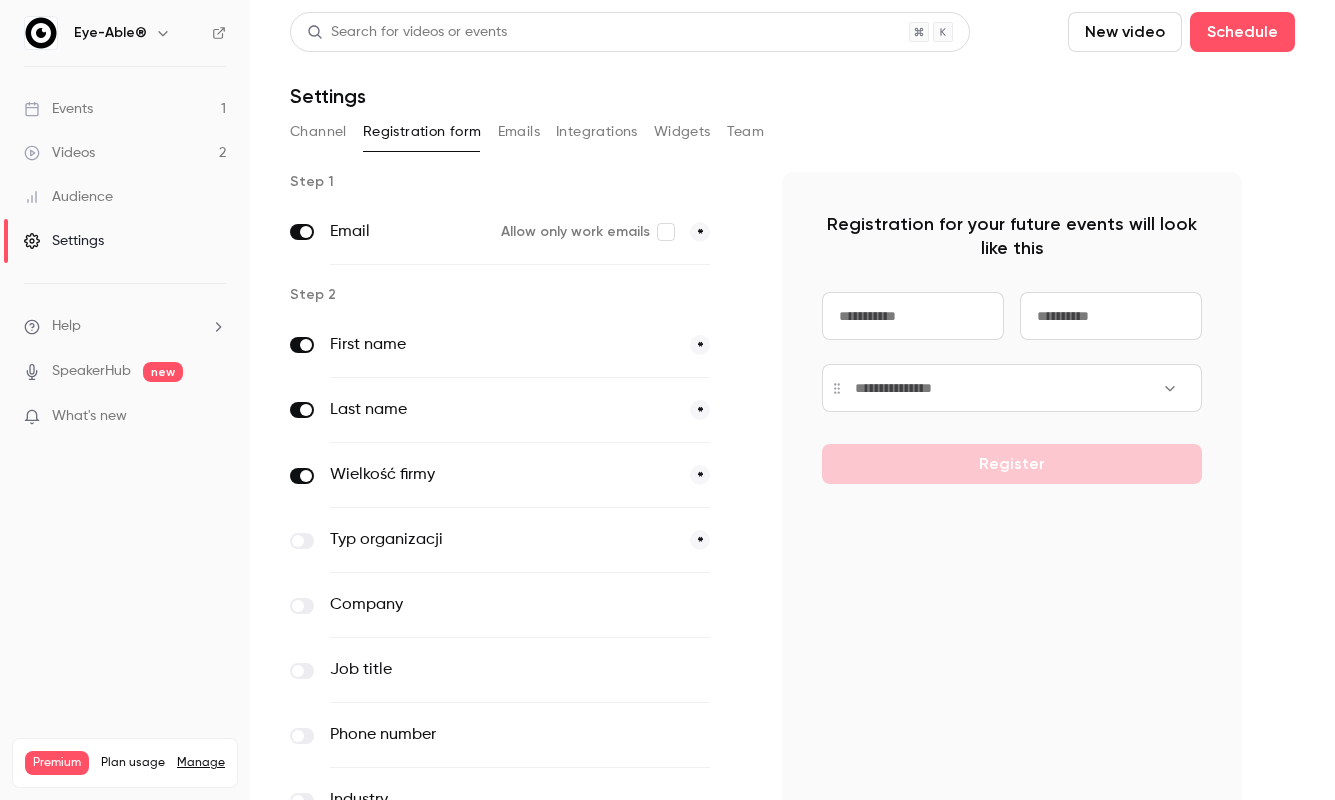 click at bounding box center (302, 476) 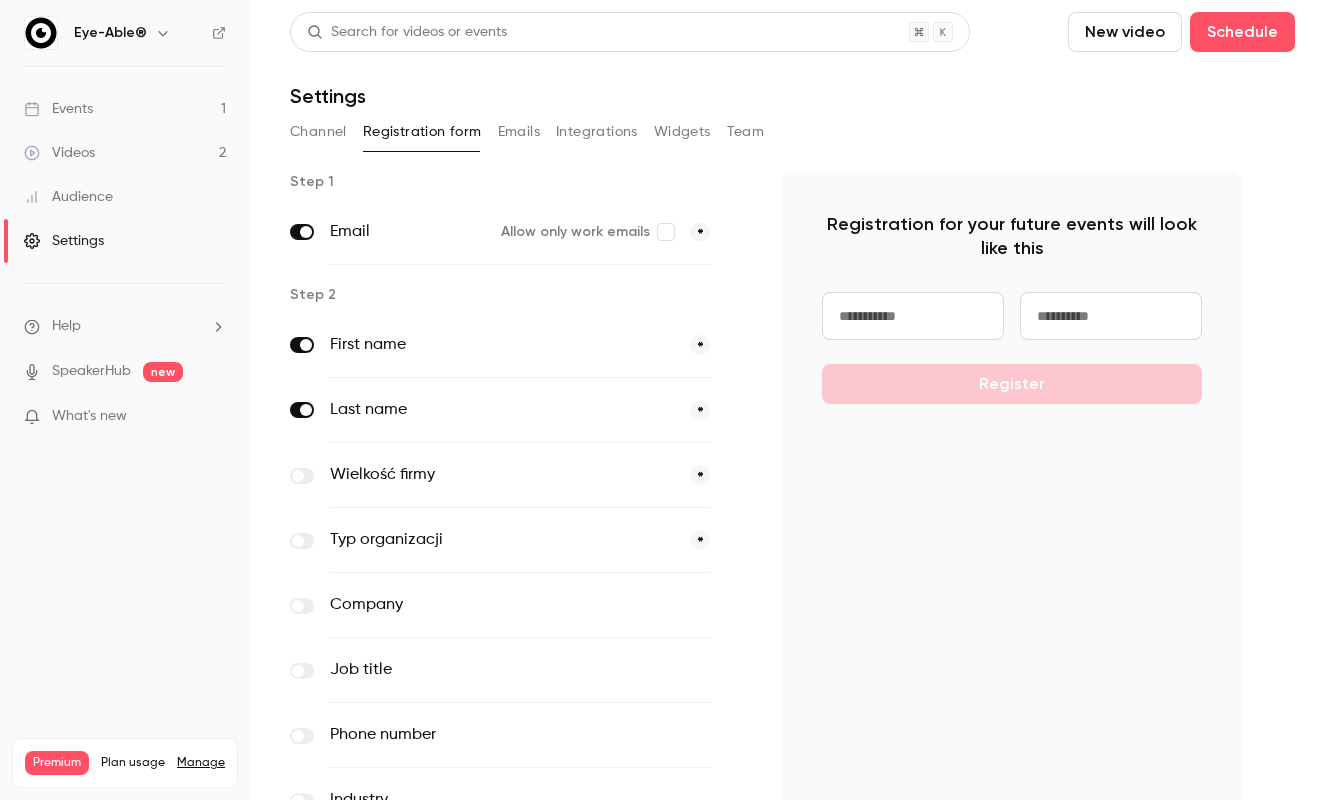 click at bounding box center (302, 606) 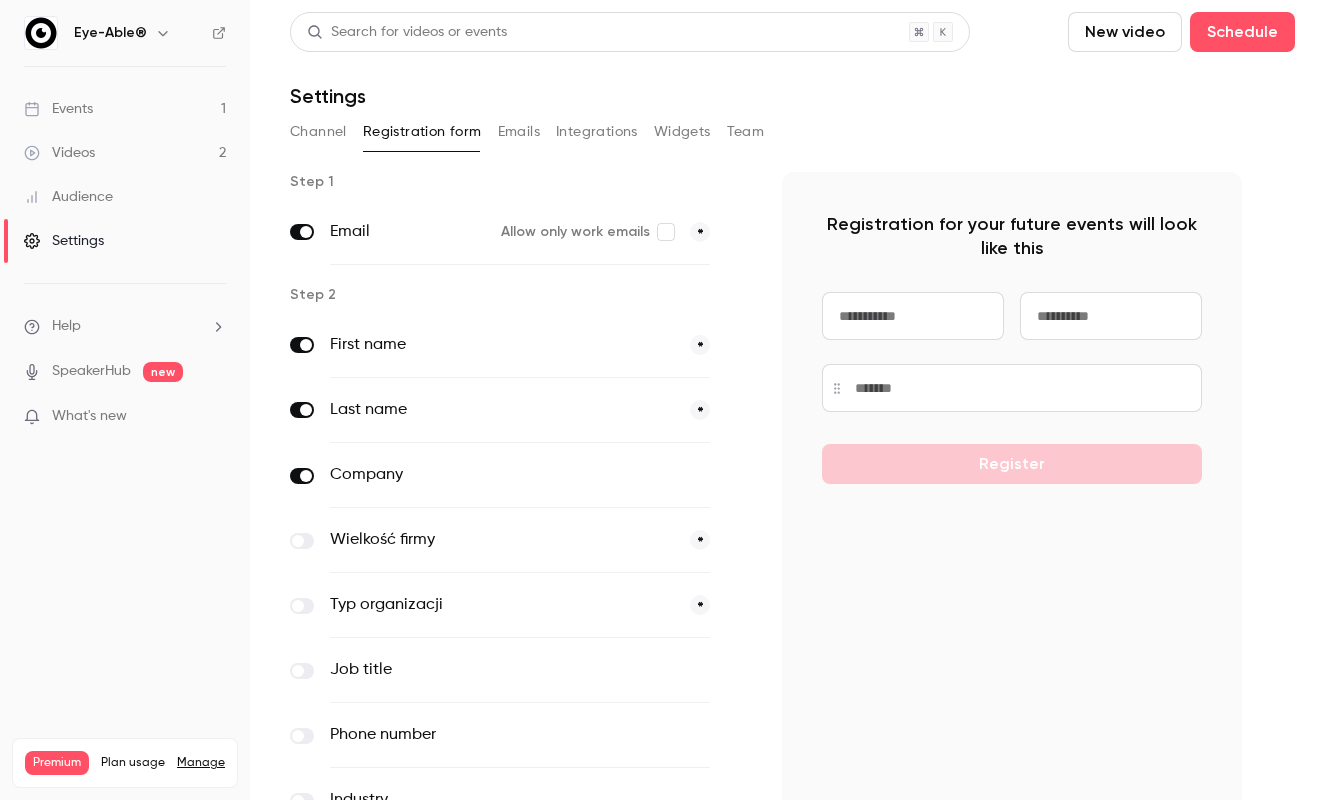 click at bounding box center (302, 671) 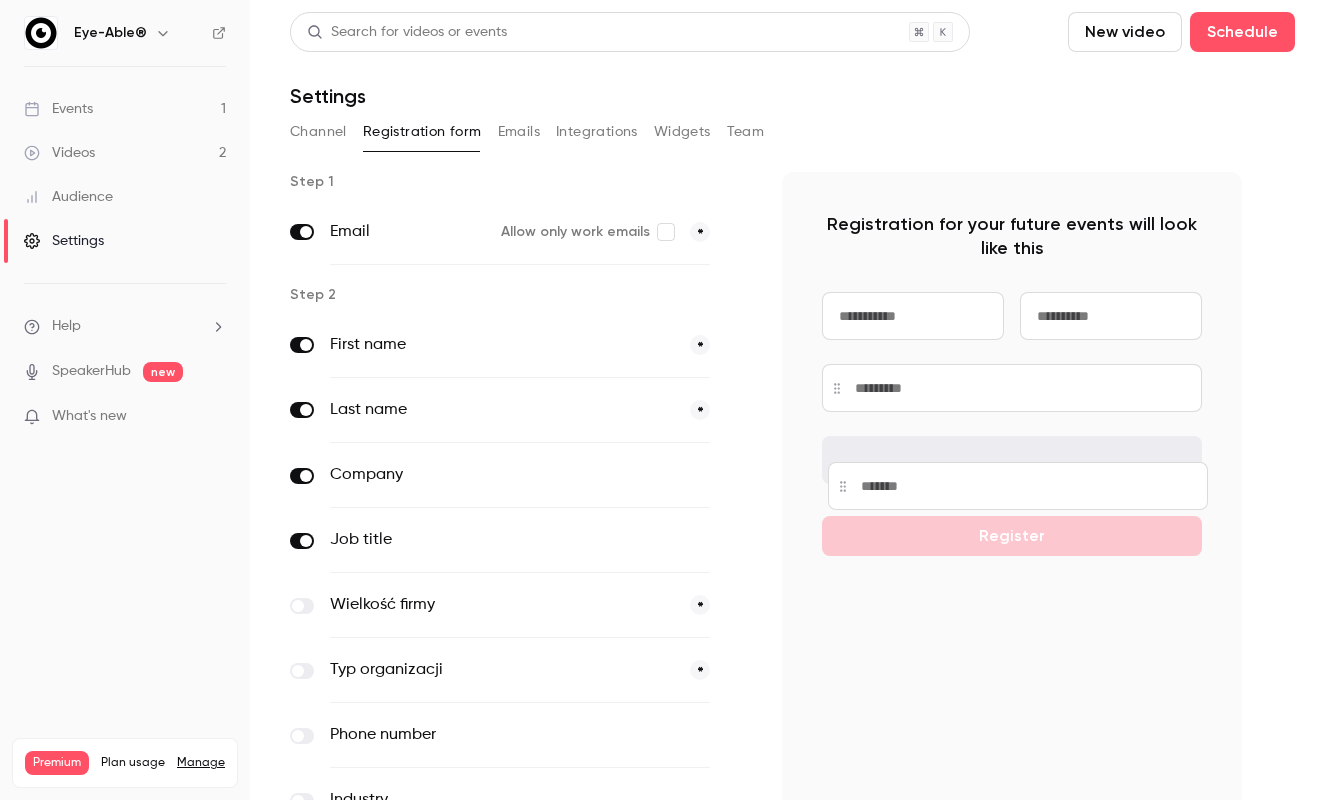 drag, startPoint x: 842, startPoint y: 386, endPoint x: 847, endPoint y: 481, distance: 95.131485 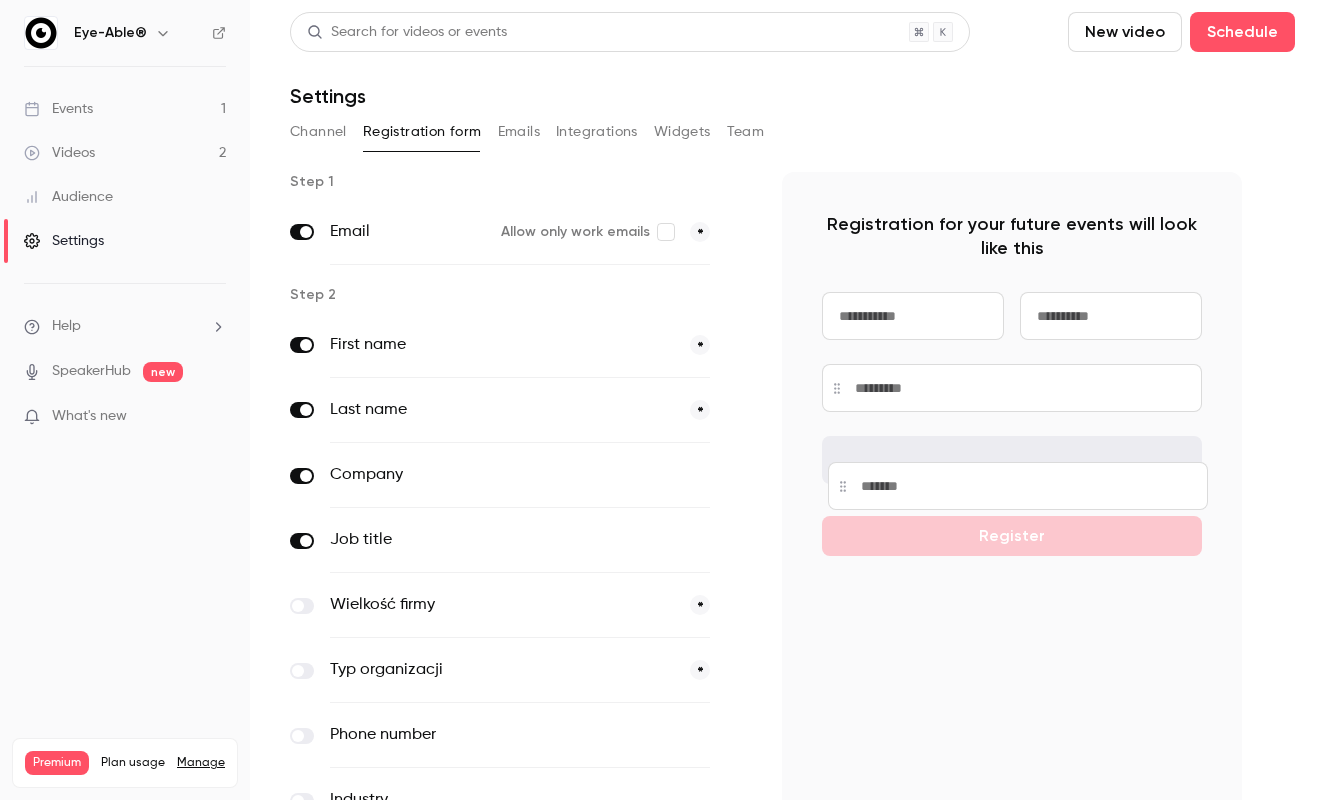 click at bounding box center (1018, 486) 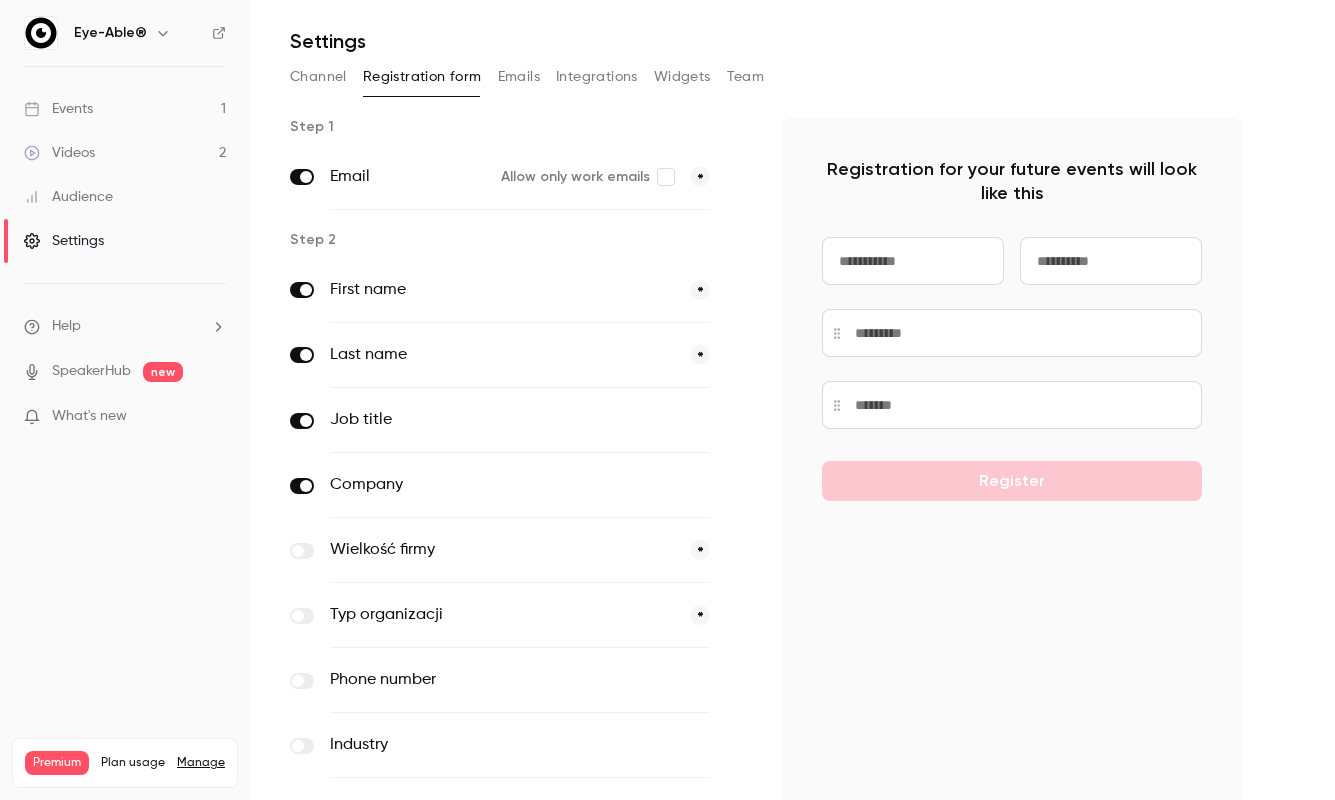 scroll, scrollTop: 0, scrollLeft: 0, axis: both 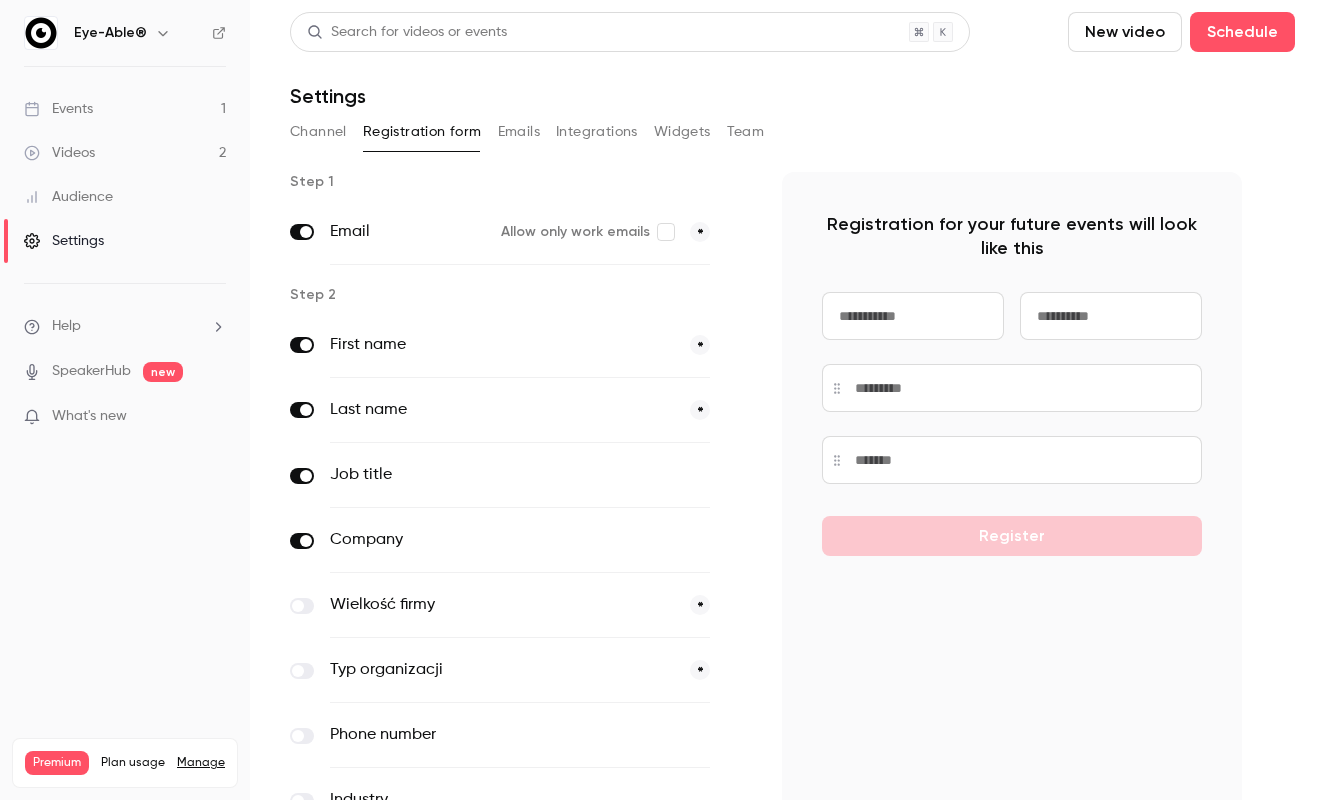 click on "Channel" at bounding box center (318, 132) 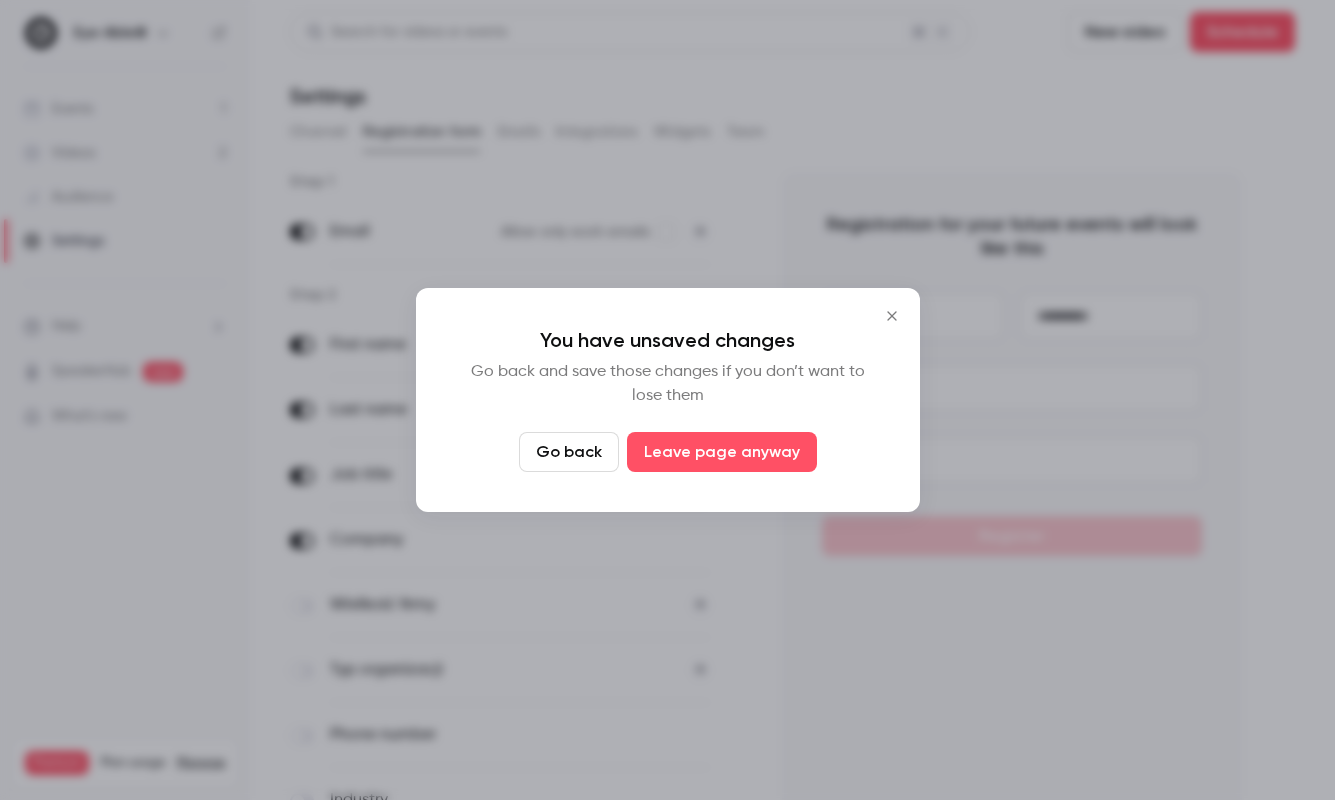 click 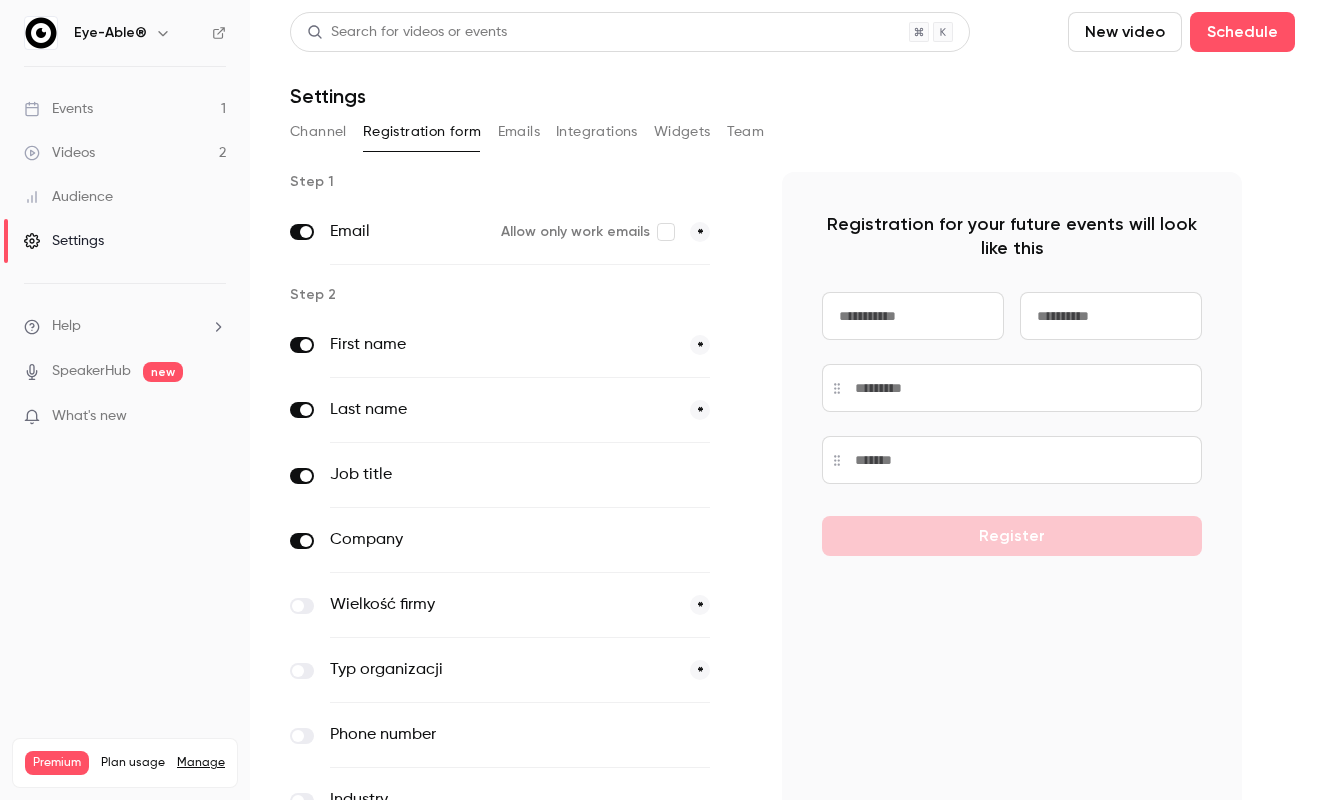 scroll, scrollTop: 185, scrollLeft: 0, axis: vertical 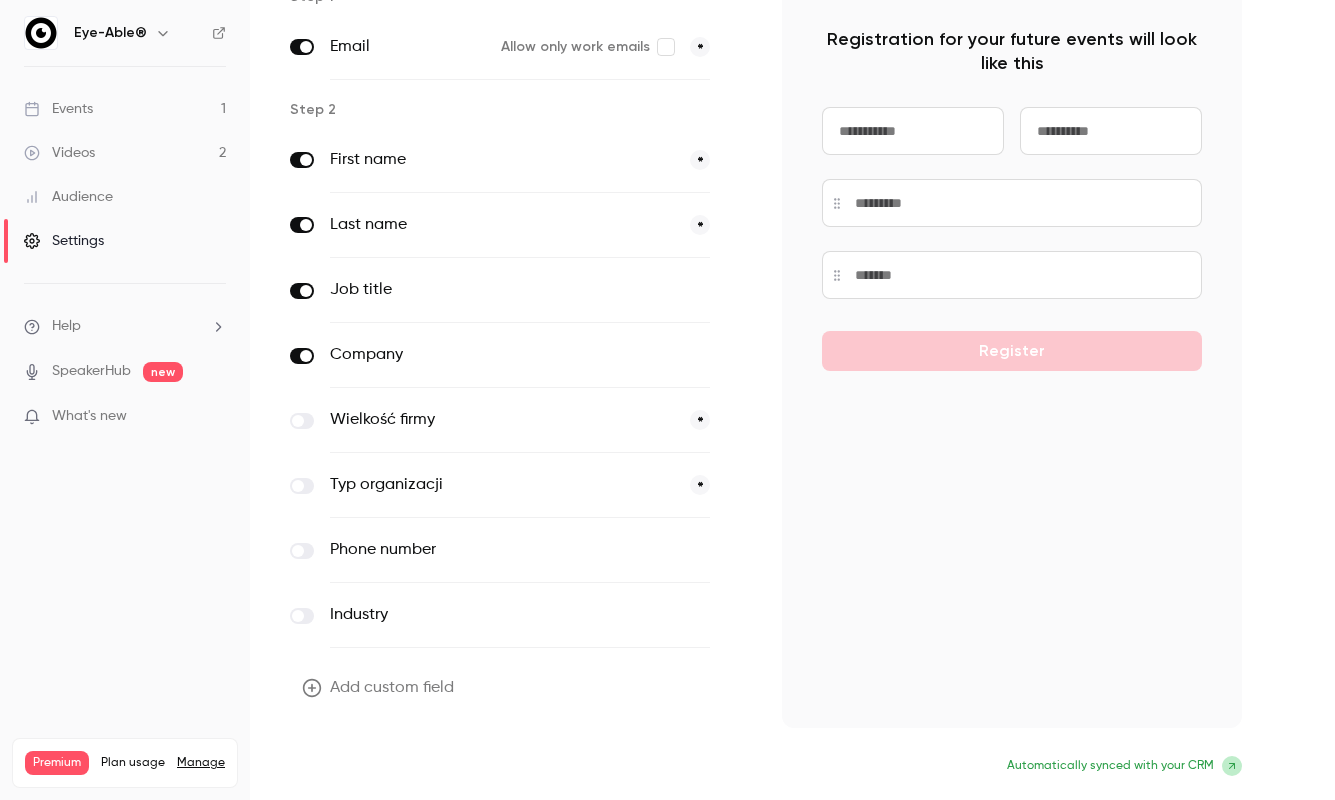 click on "Update form" at bounding box center [357, 768] 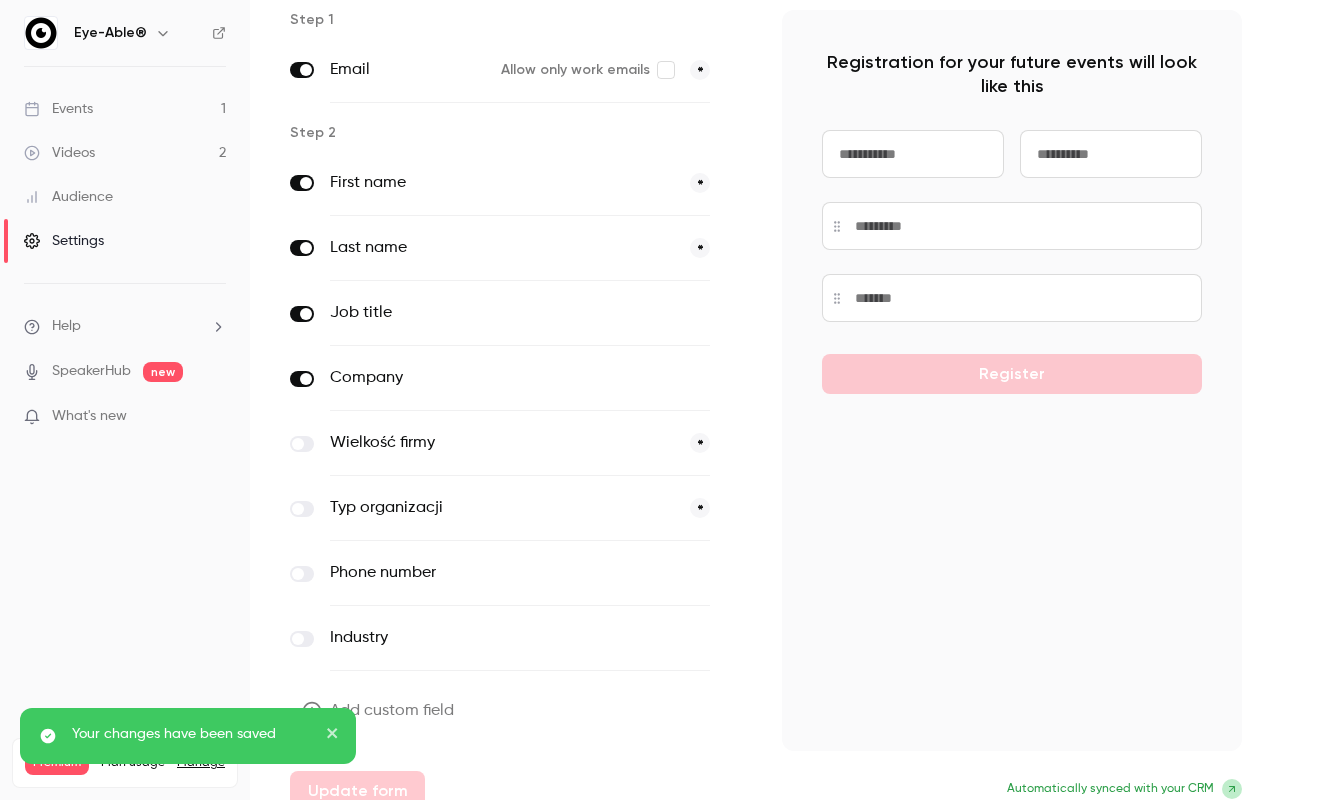 scroll, scrollTop: 157, scrollLeft: 0, axis: vertical 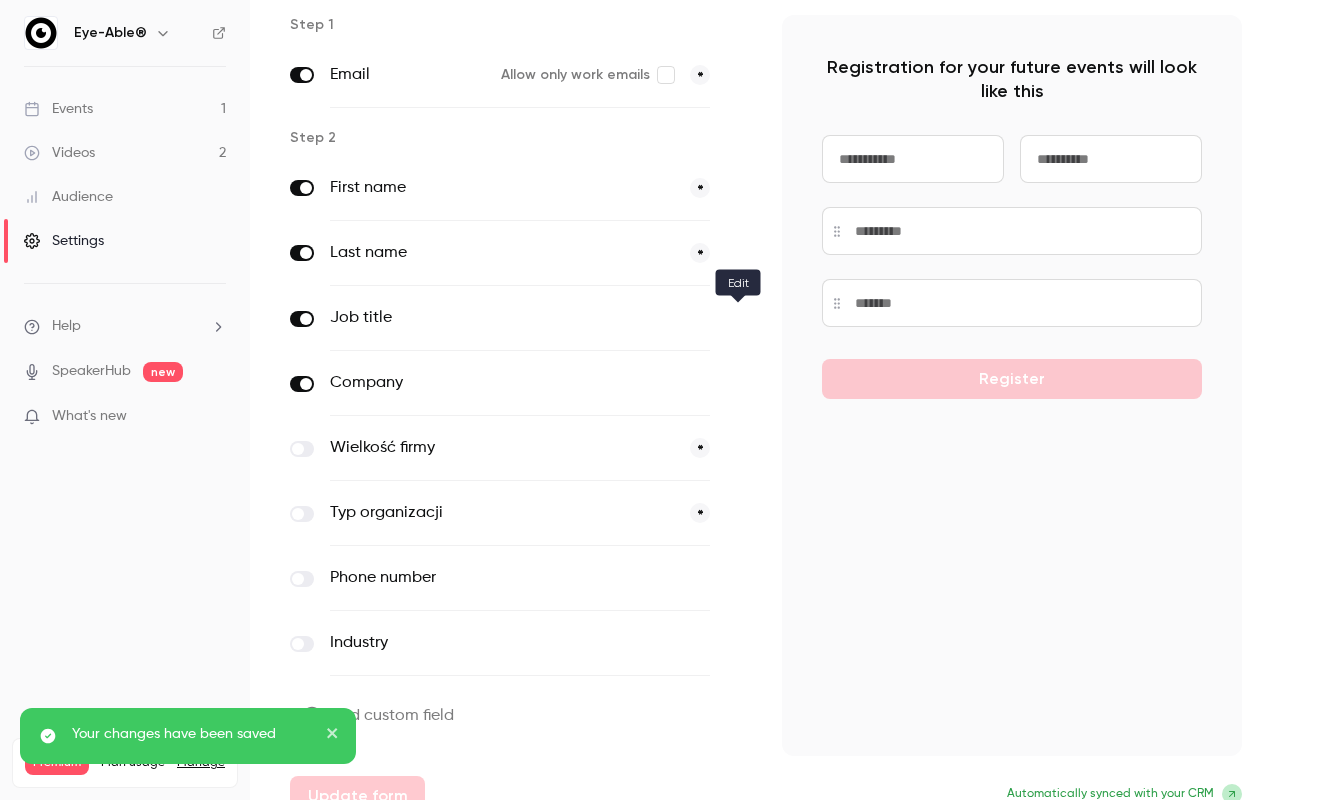 click 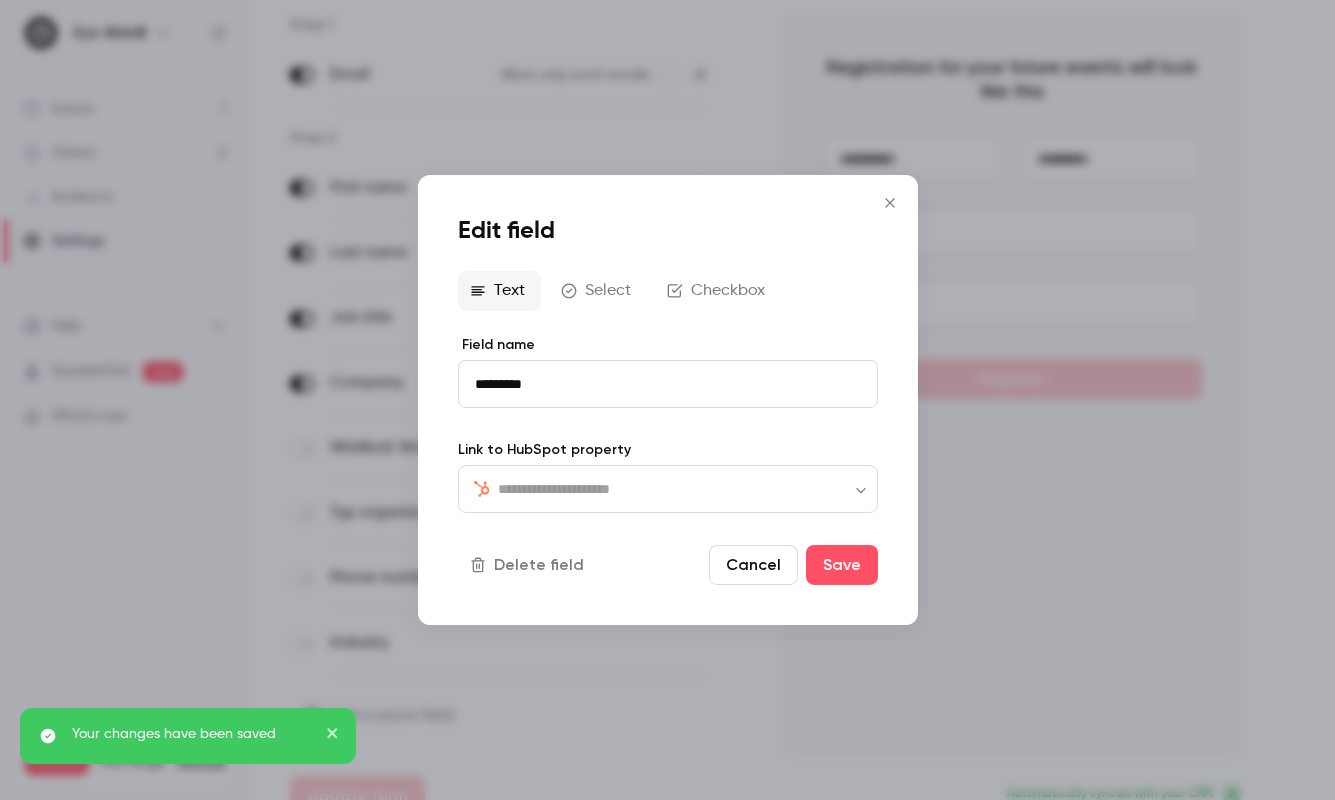 type on "*********" 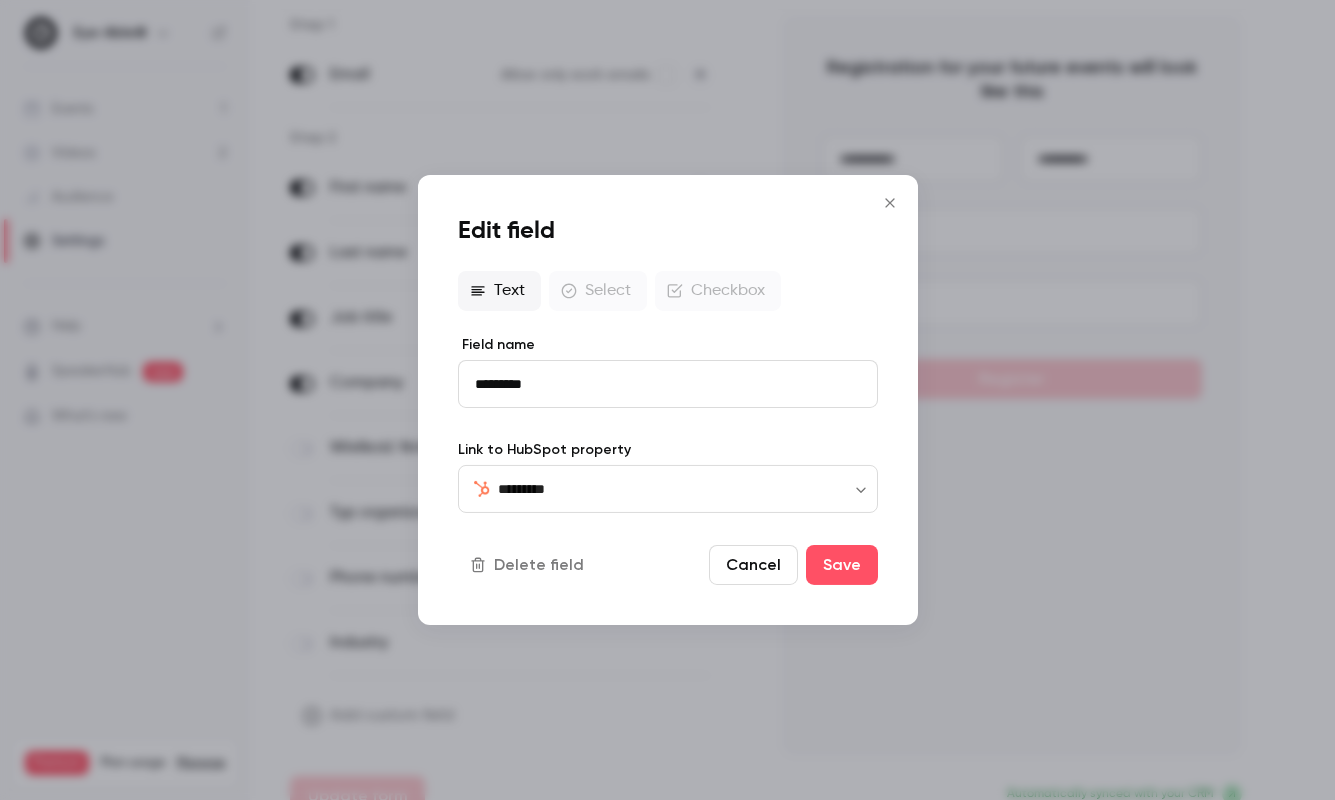 click on "Text Select Checkbox" at bounding box center (668, 291) 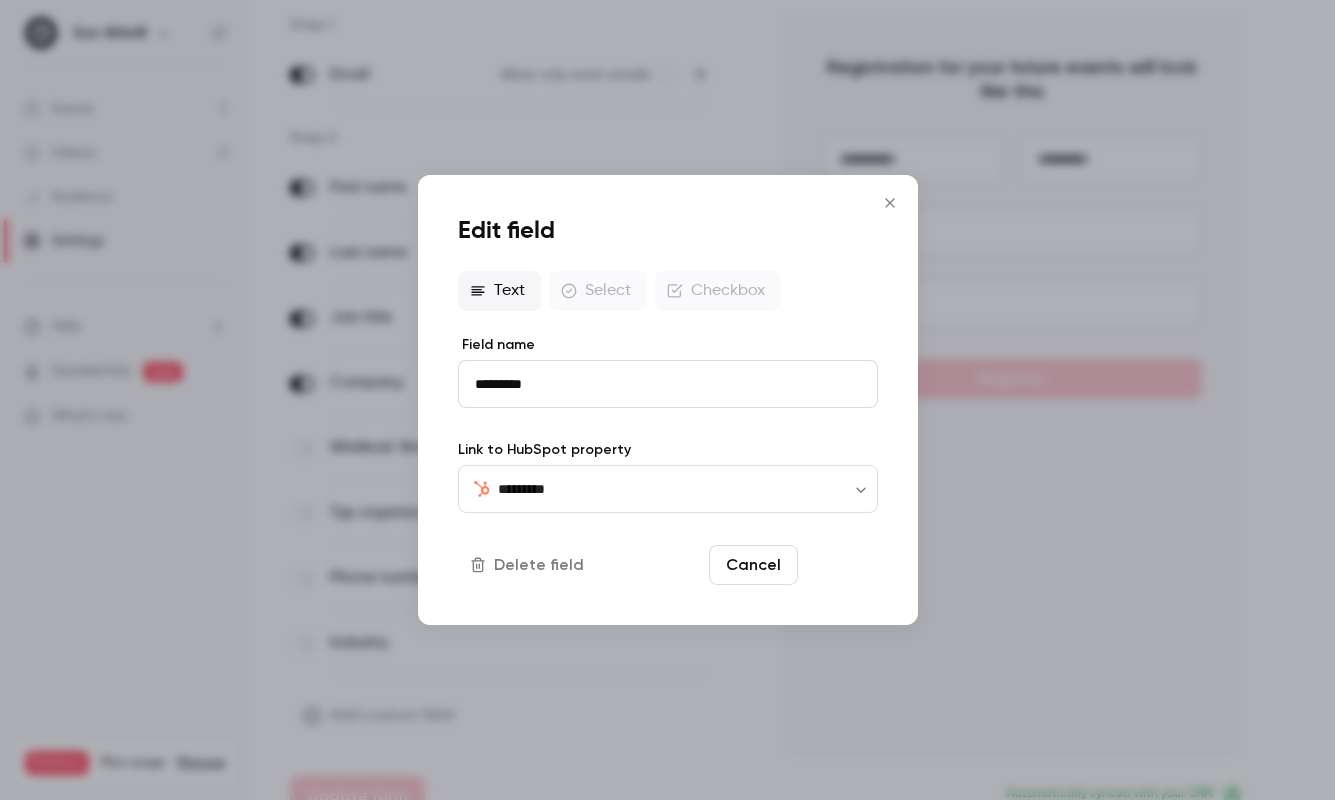 click on "Save" at bounding box center [842, 565] 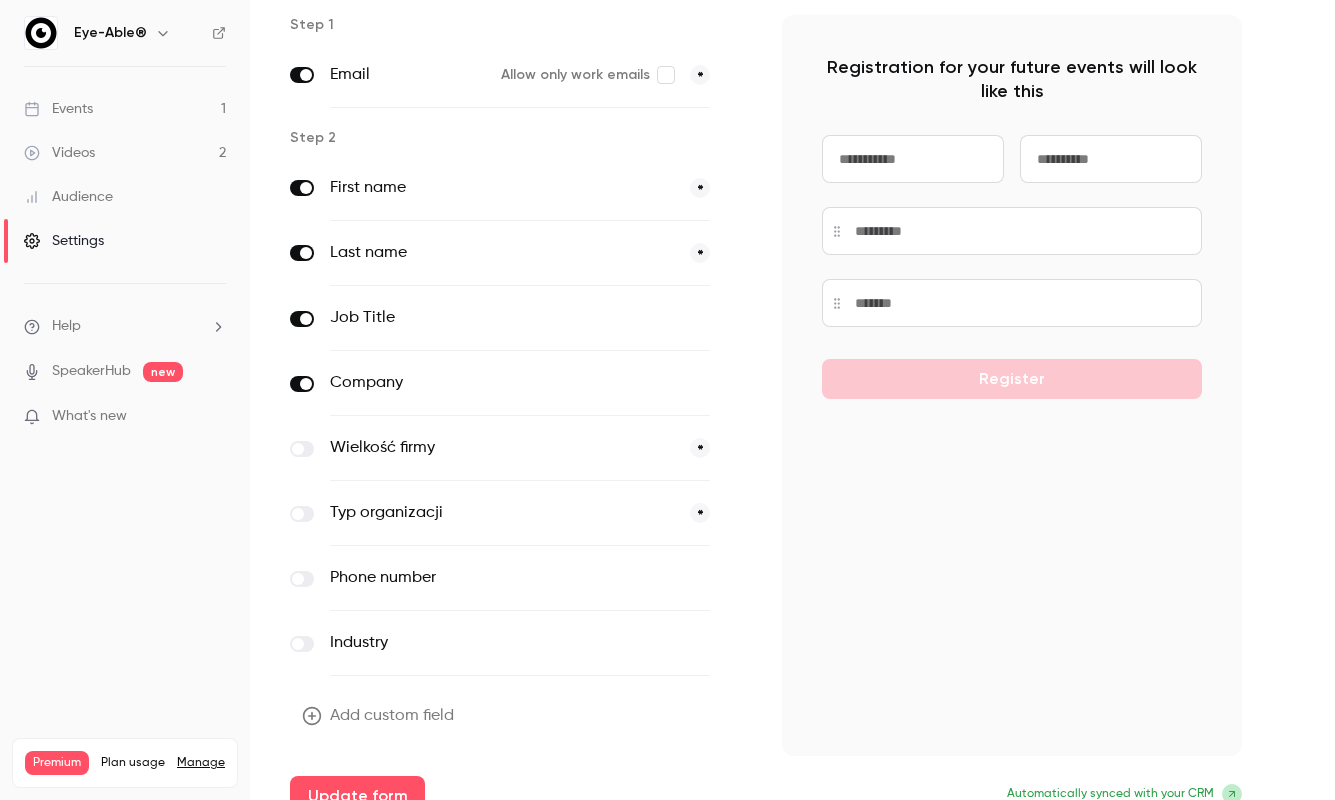 click on "optional" at bounding box center [676, 318] 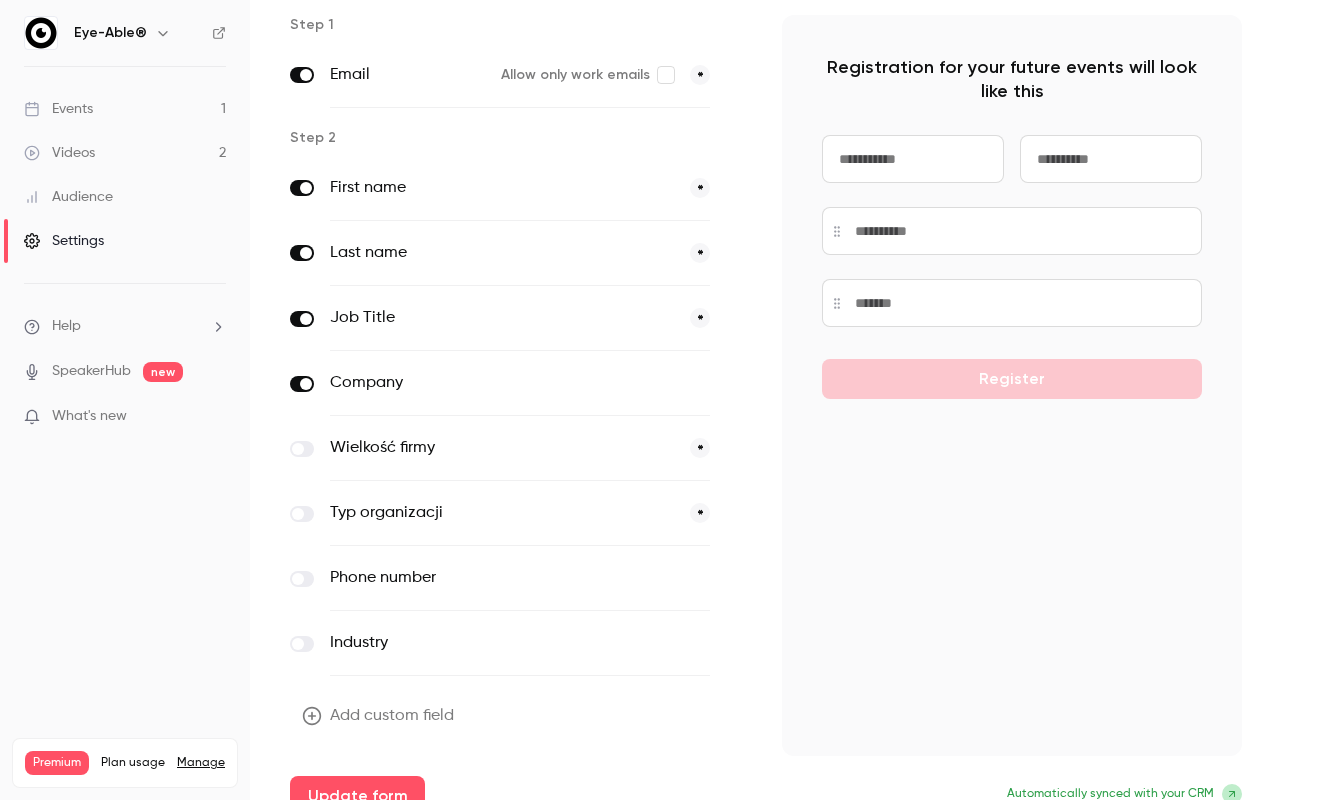 click on "optional" at bounding box center [676, 383] 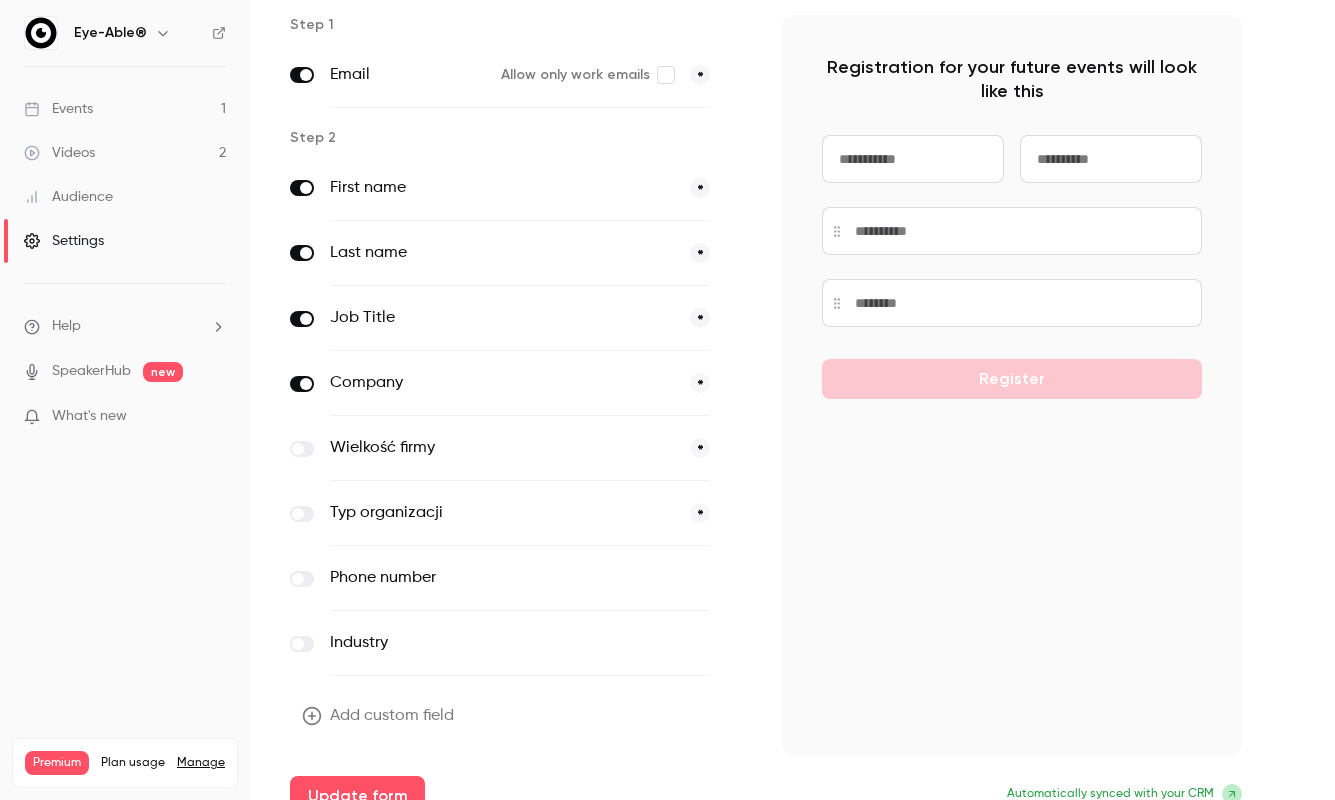 click 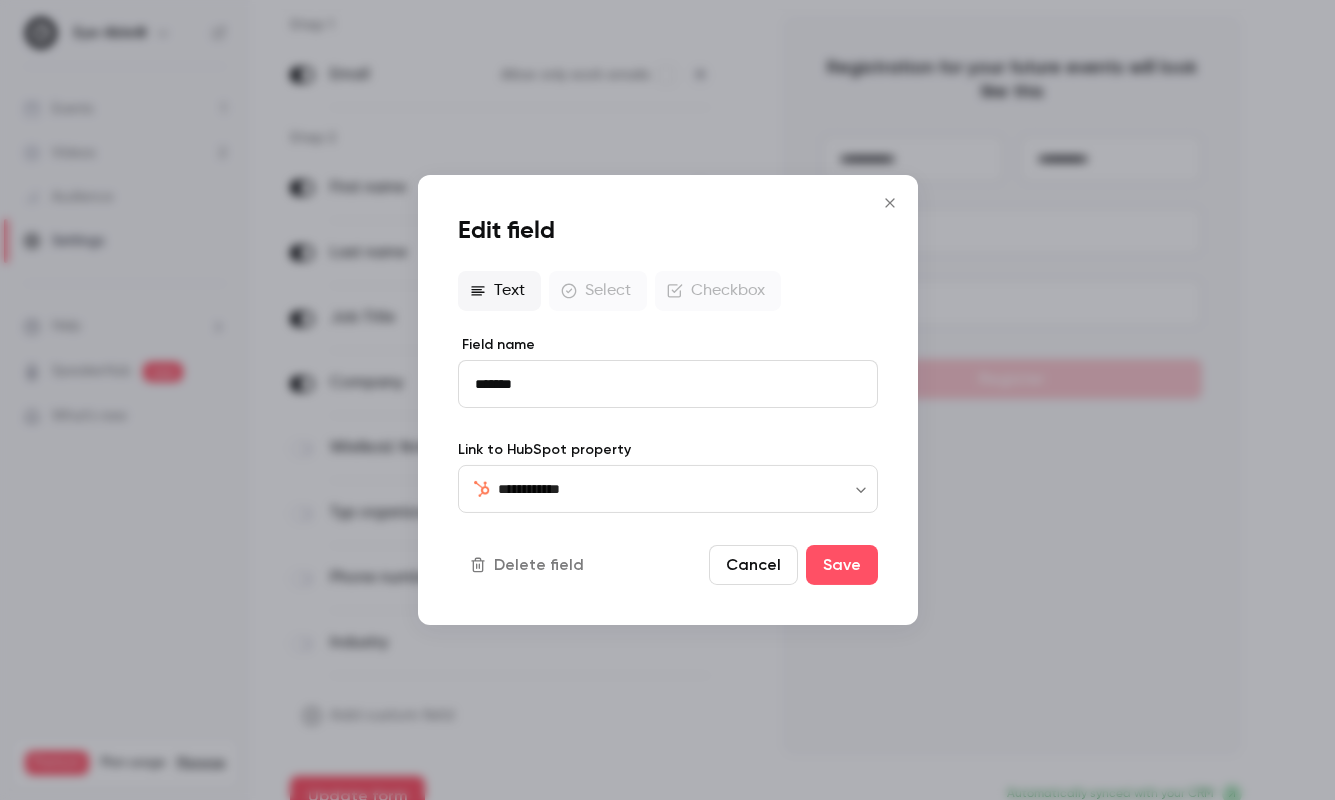 click at bounding box center (890, 203) 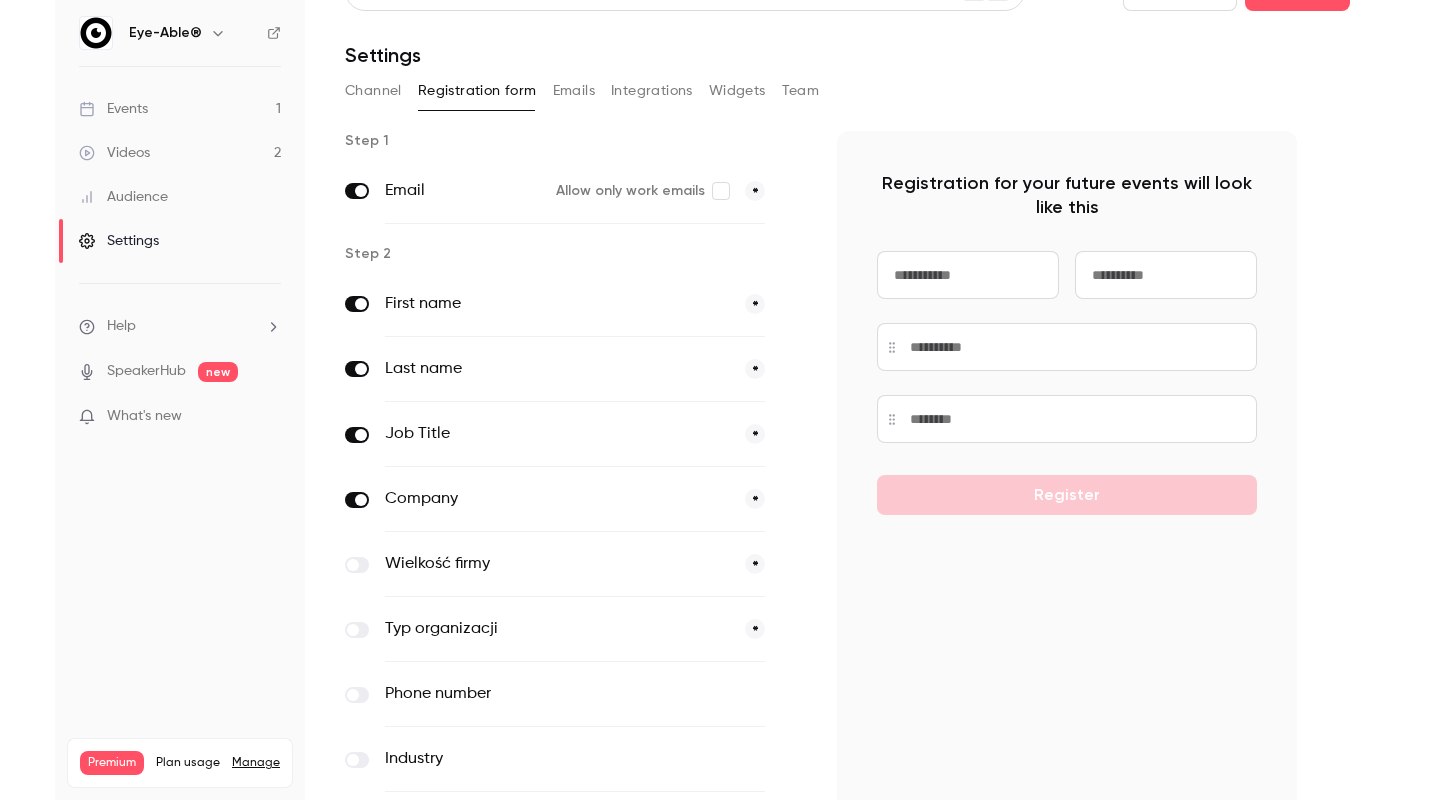 scroll, scrollTop: 0, scrollLeft: 0, axis: both 